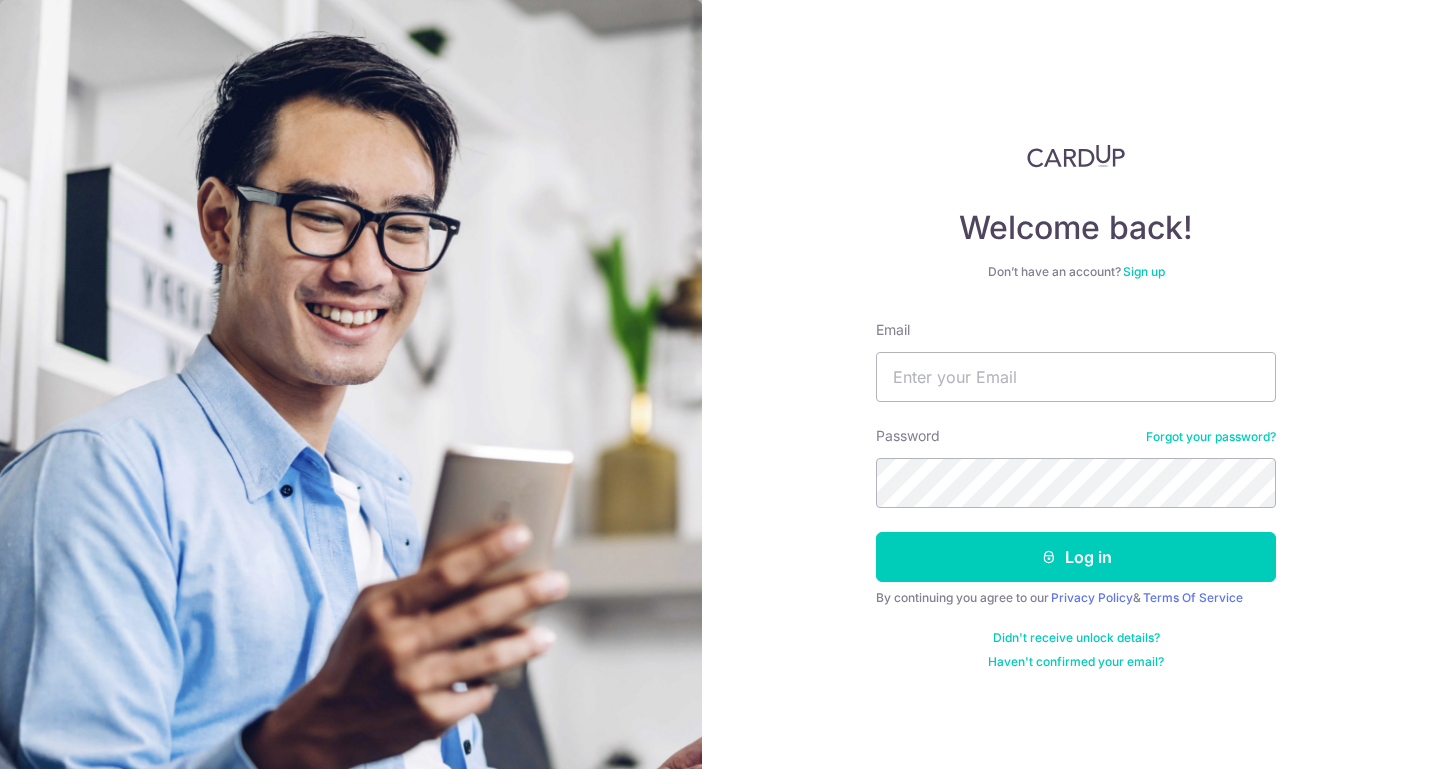 scroll, scrollTop: 0, scrollLeft: 0, axis: both 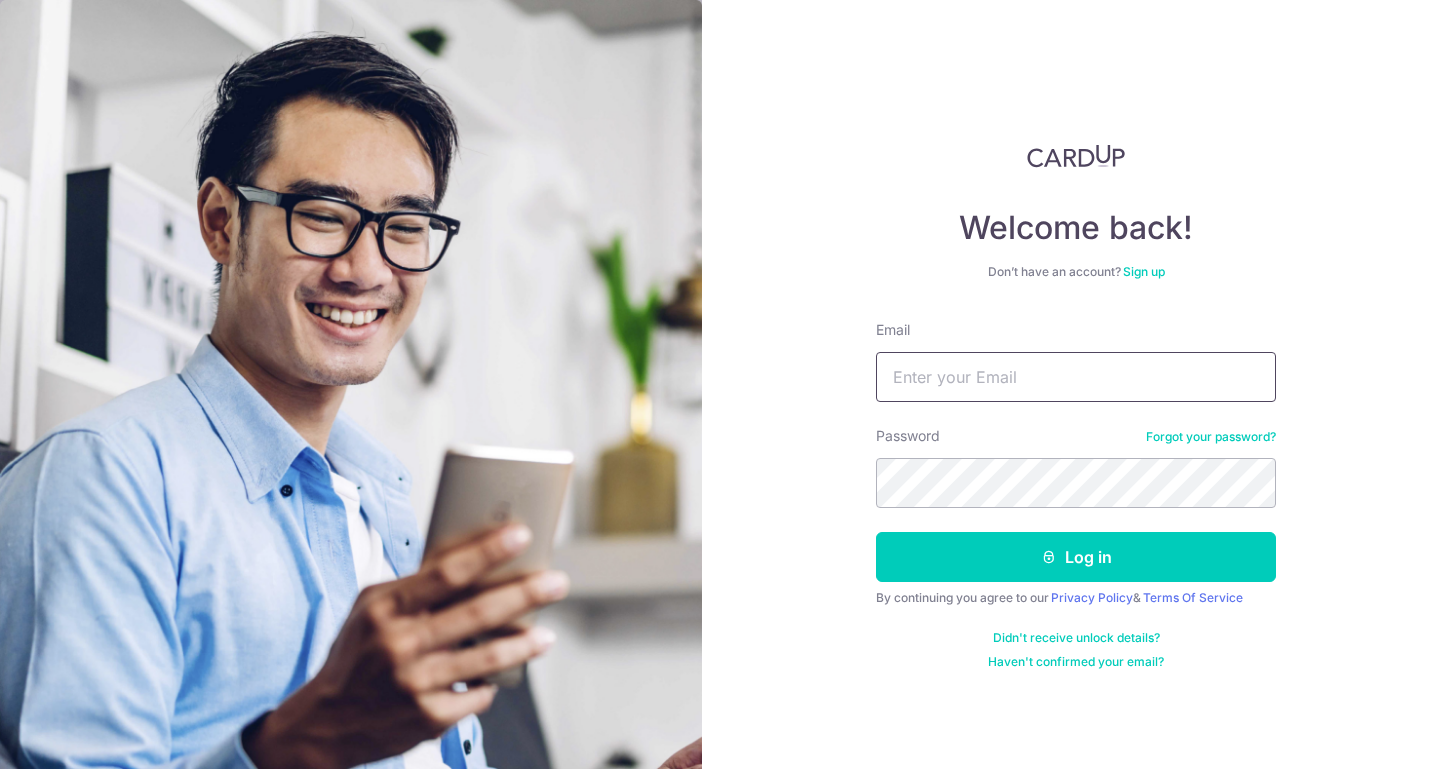 type on "lenghuei@yahoo.com" 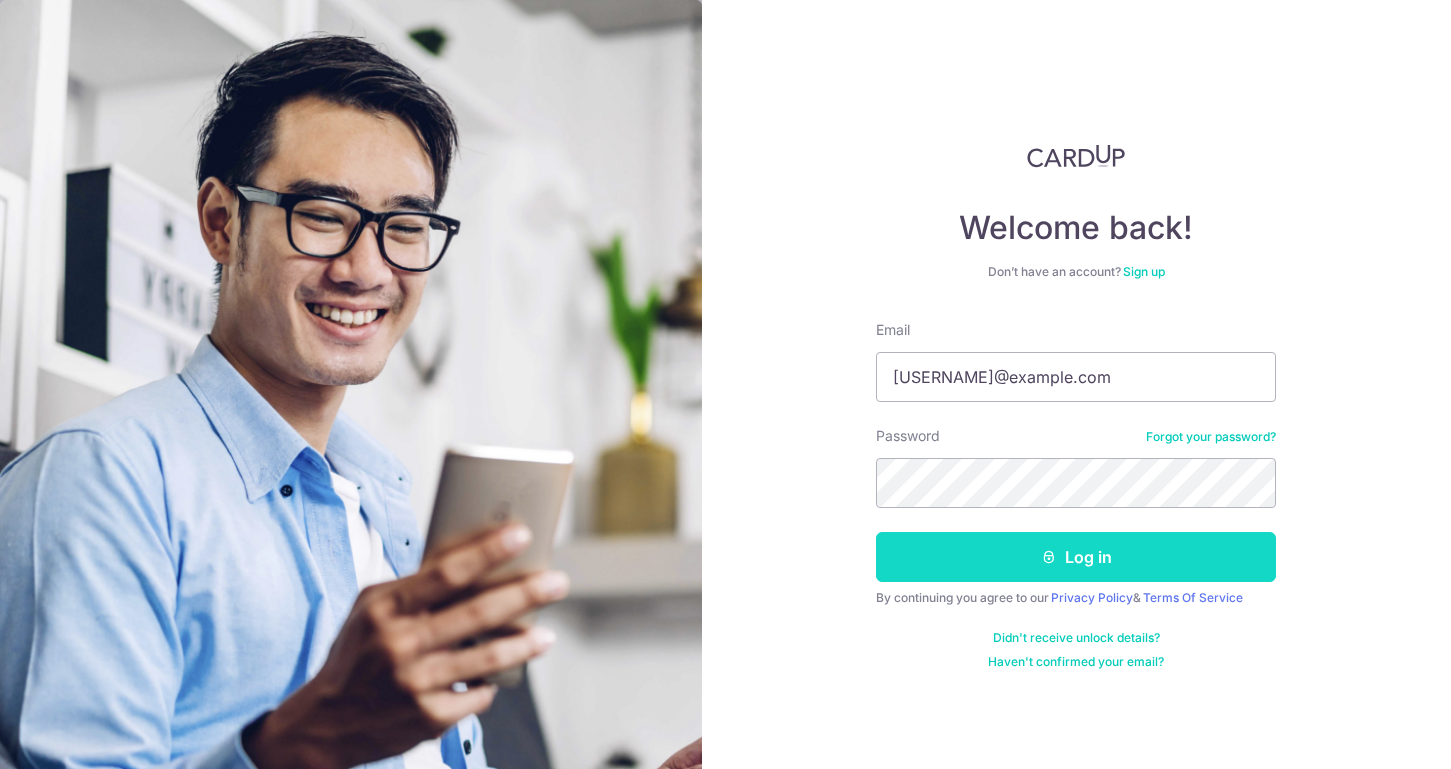 click on "Log in" at bounding box center (1076, 557) 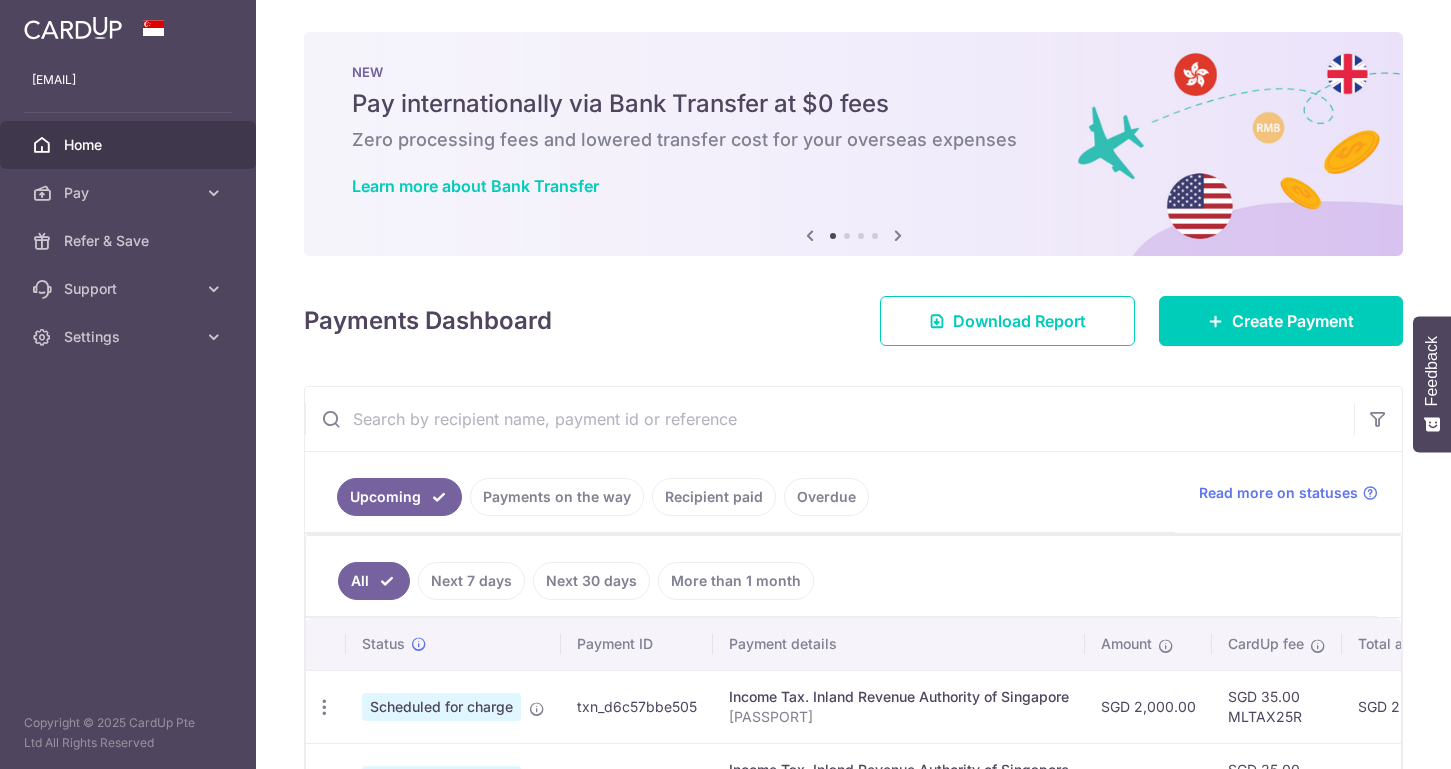 scroll, scrollTop: 0, scrollLeft: 0, axis: both 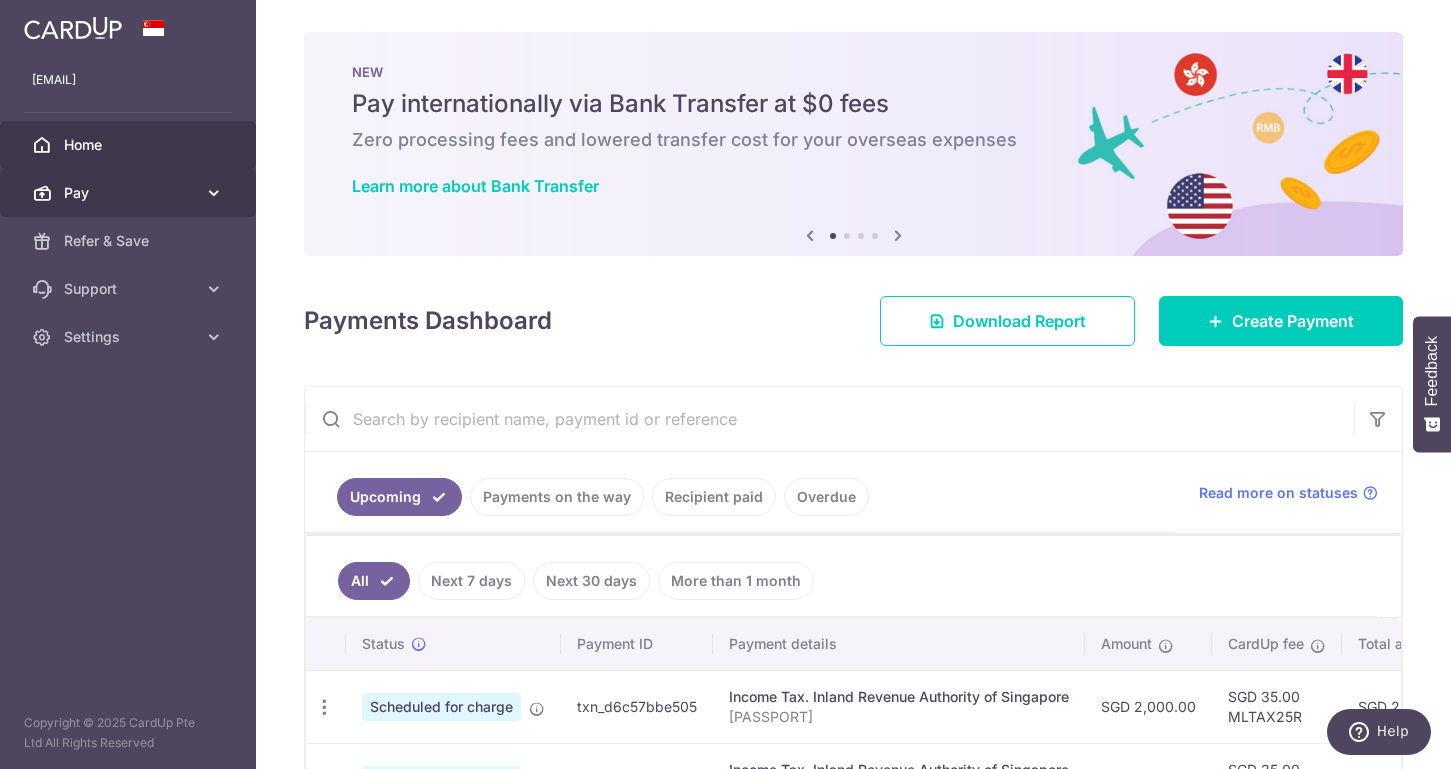 click on "Pay" at bounding box center (130, 193) 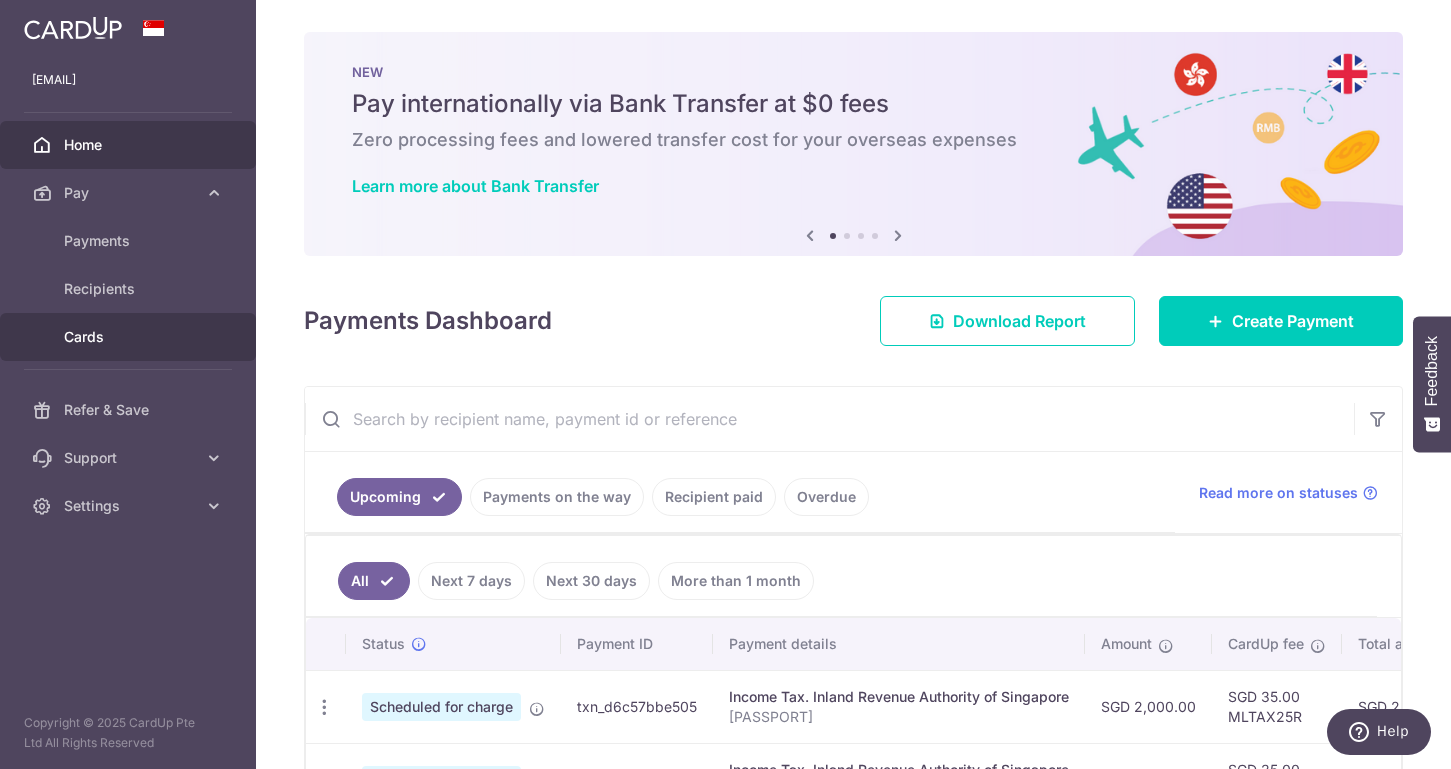 click on "Cards" at bounding box center [130, 337] 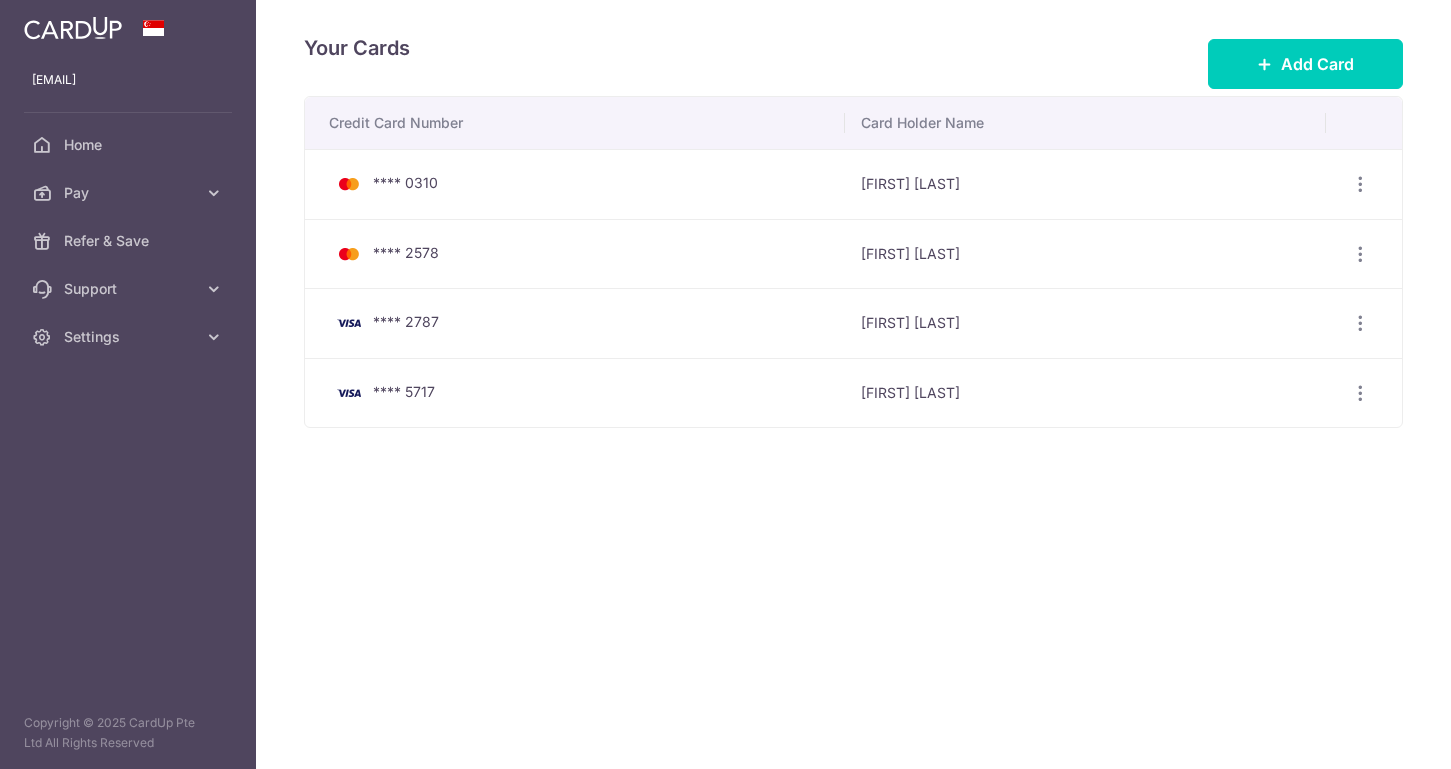 scroll, scrollTop: 0, scrollLeft: 0, axis: both 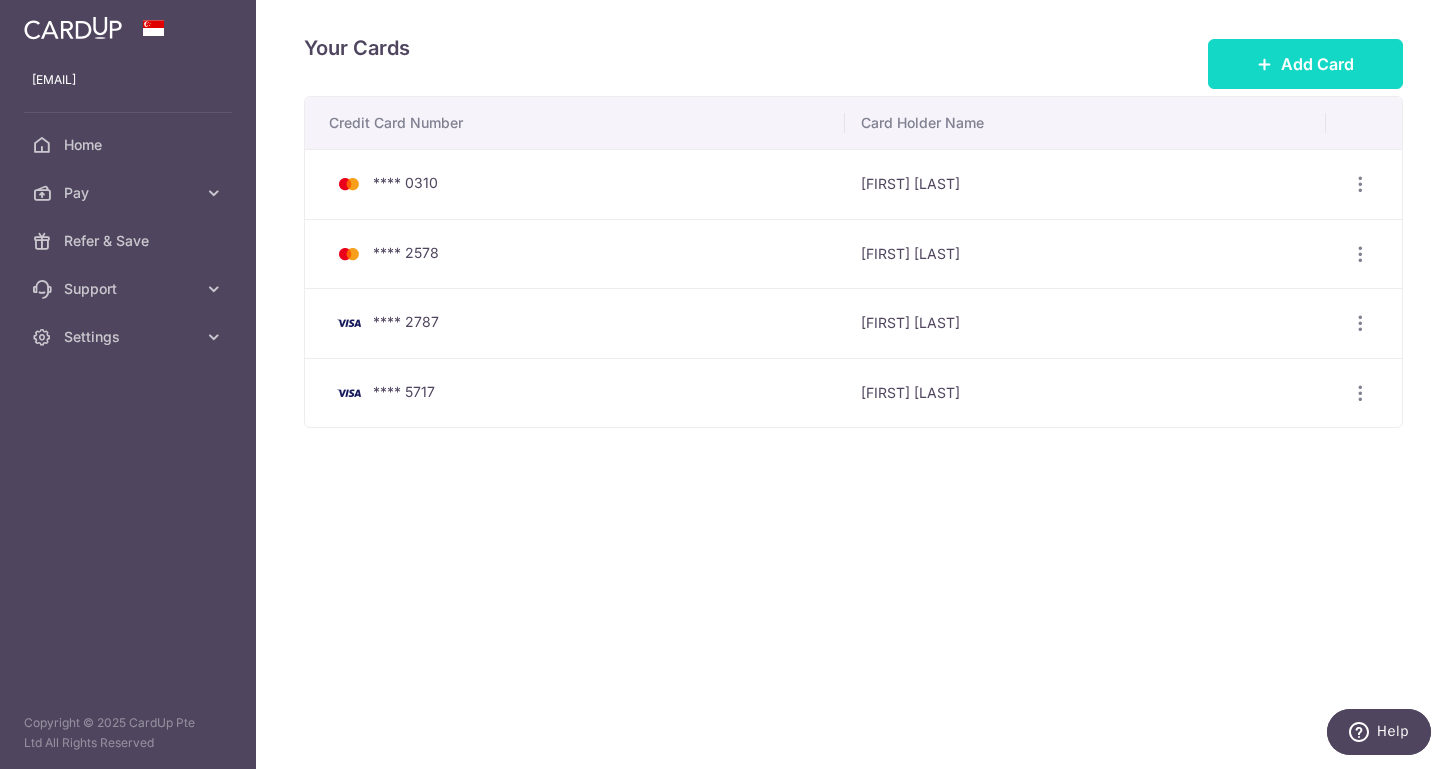 click at bounding box center (1265, 64) 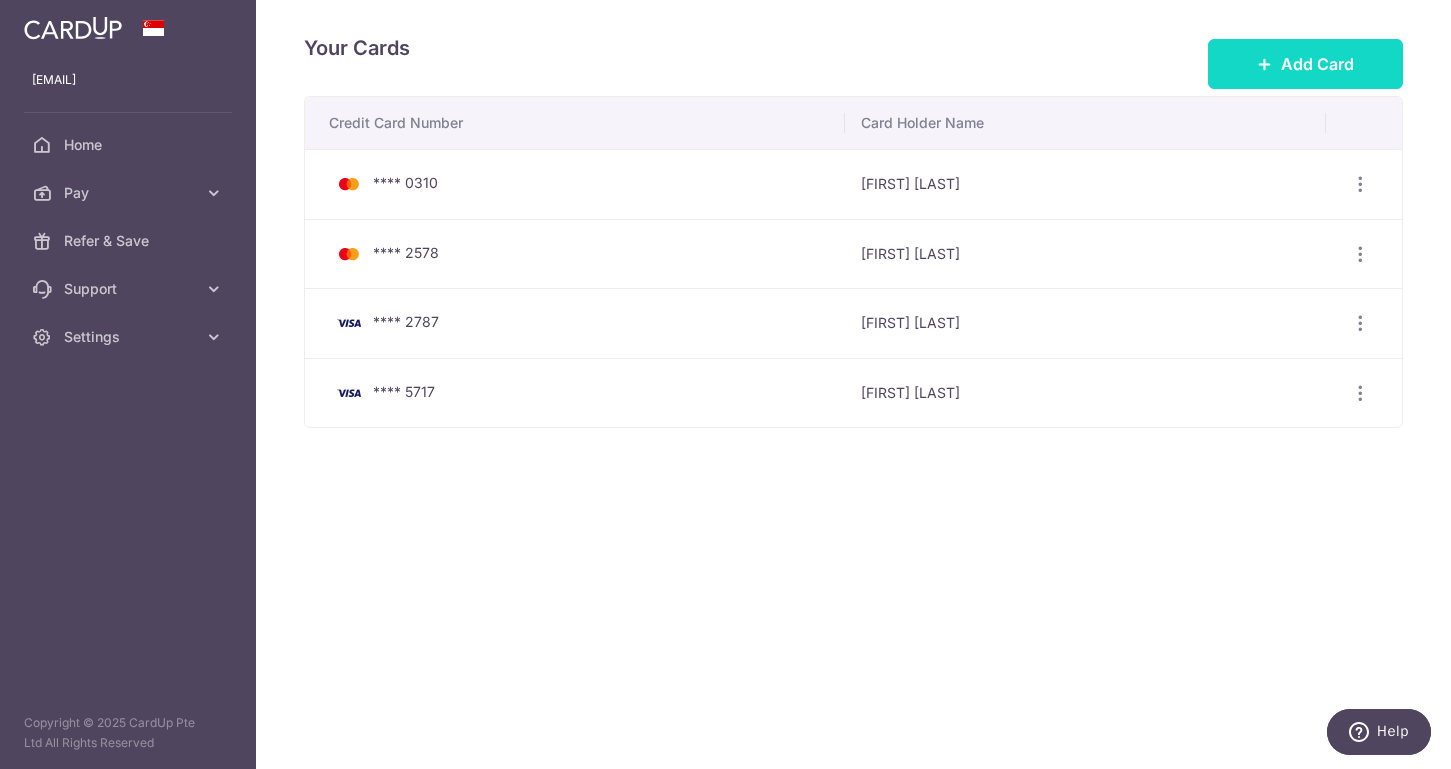 click at bounding box center (1265, 64) 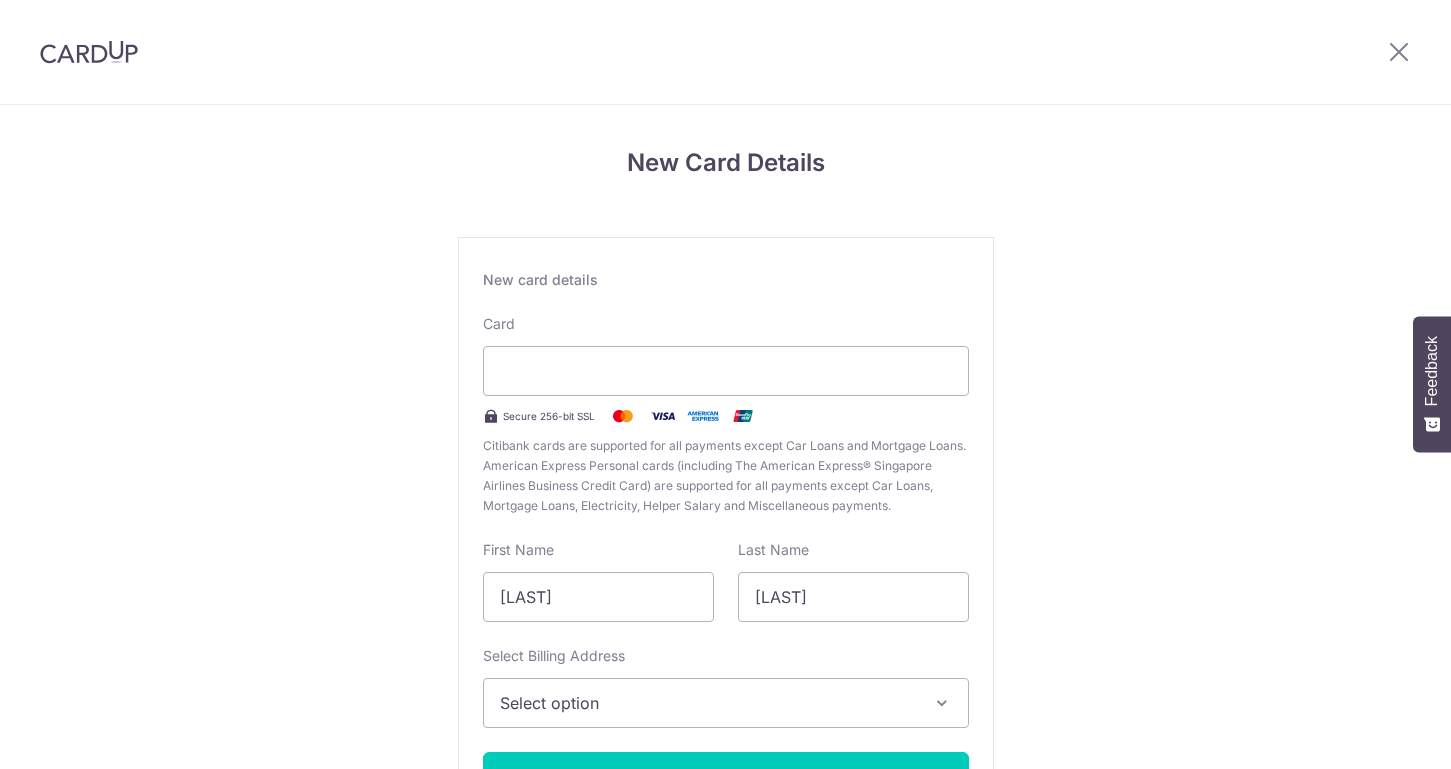 scroll, scrollTop: 0, scrollLeft: 0, axis: both 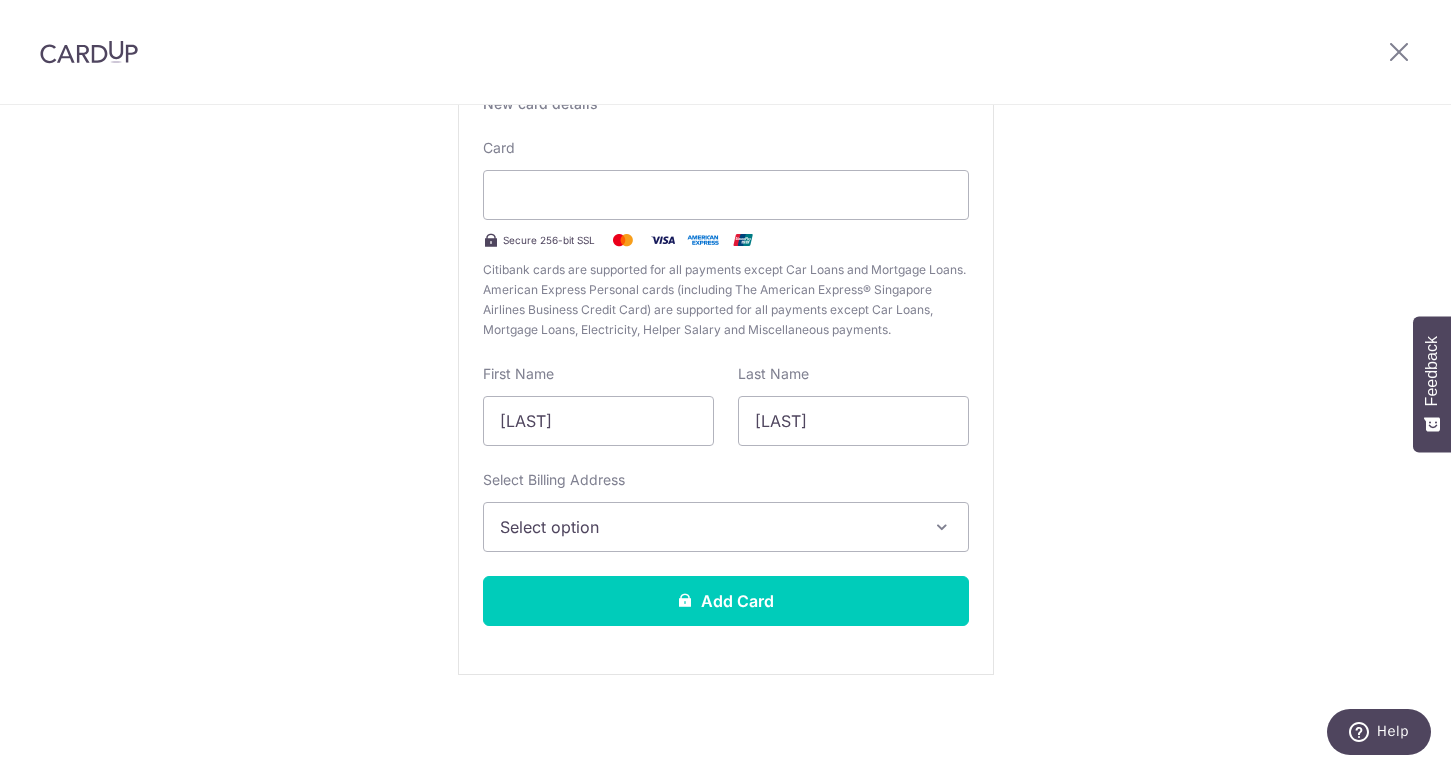 click on "Select option" at bounding box center (726, 527) 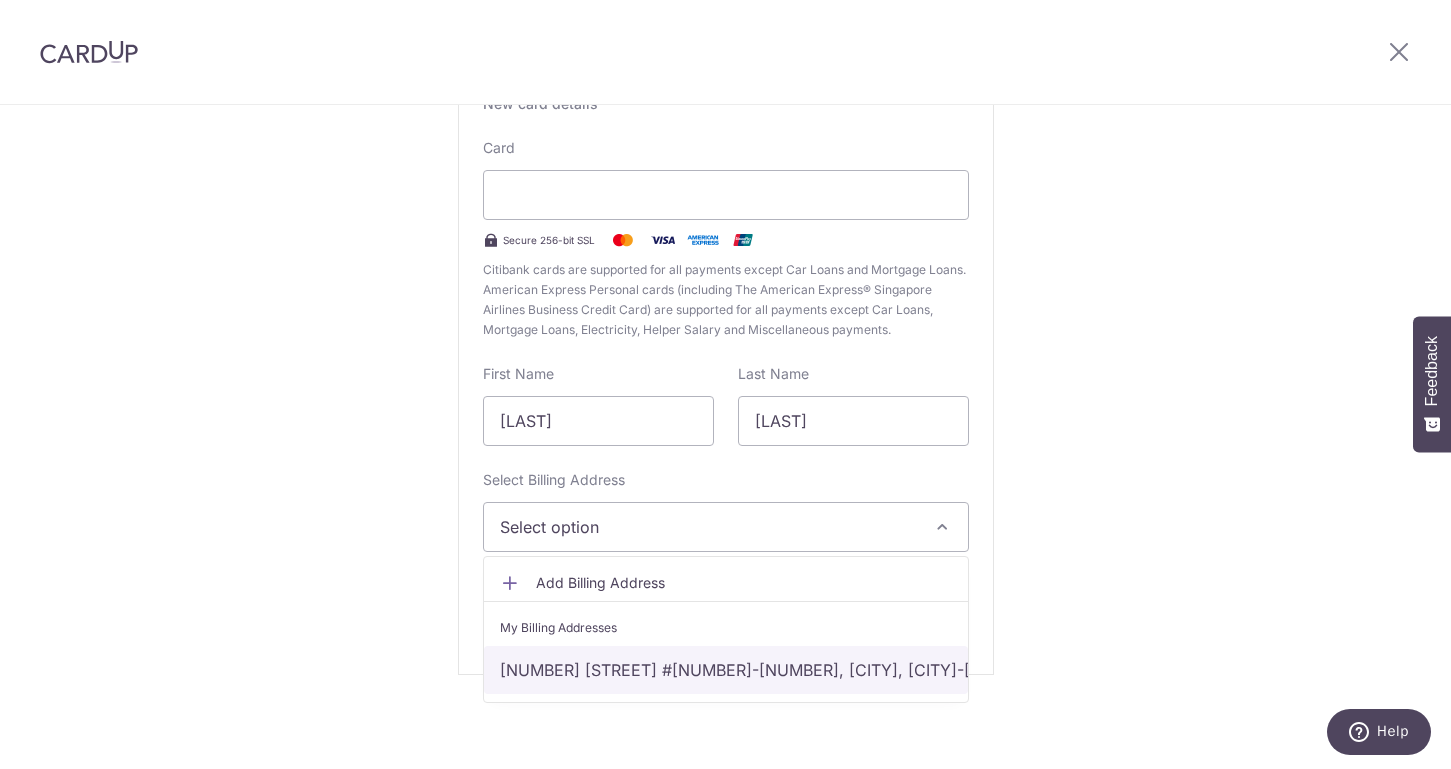 click on "7 Tanjong Pagar Plaza #27-102, Singapore, Singapore-081007" at bounding box center (726, 670) 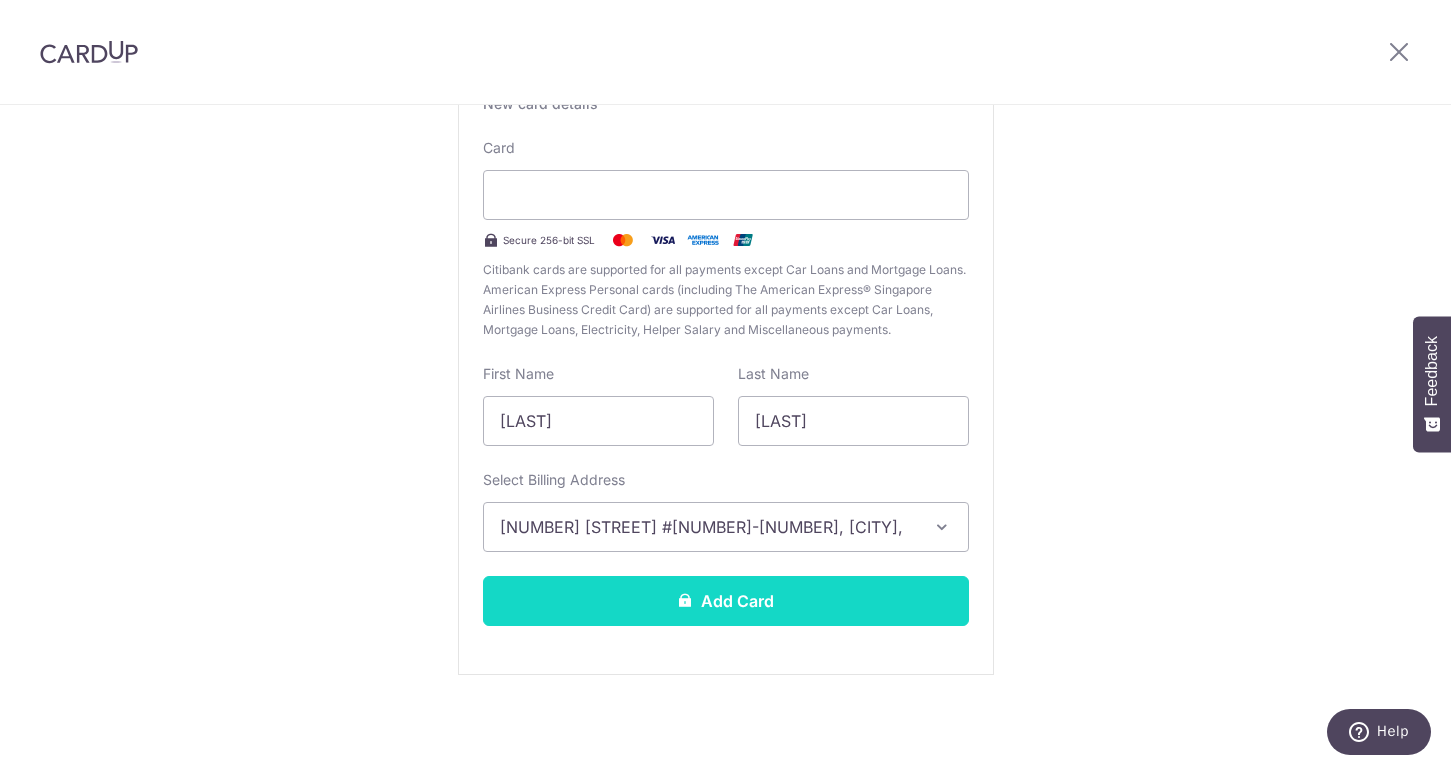click on "Add Card" at bounding box center (726, 601) 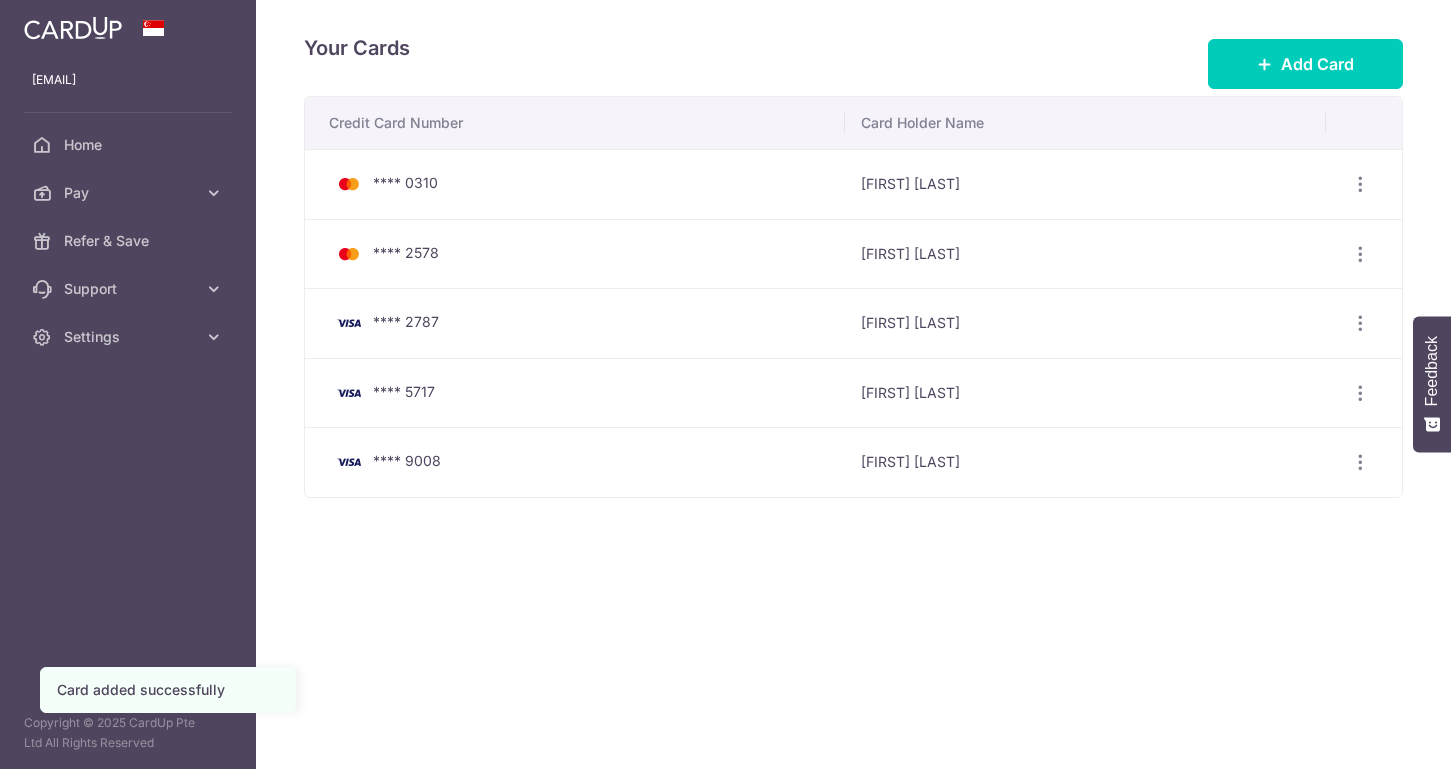 scroll, scrollTop: 0, scrollLeft: 0, axis: both 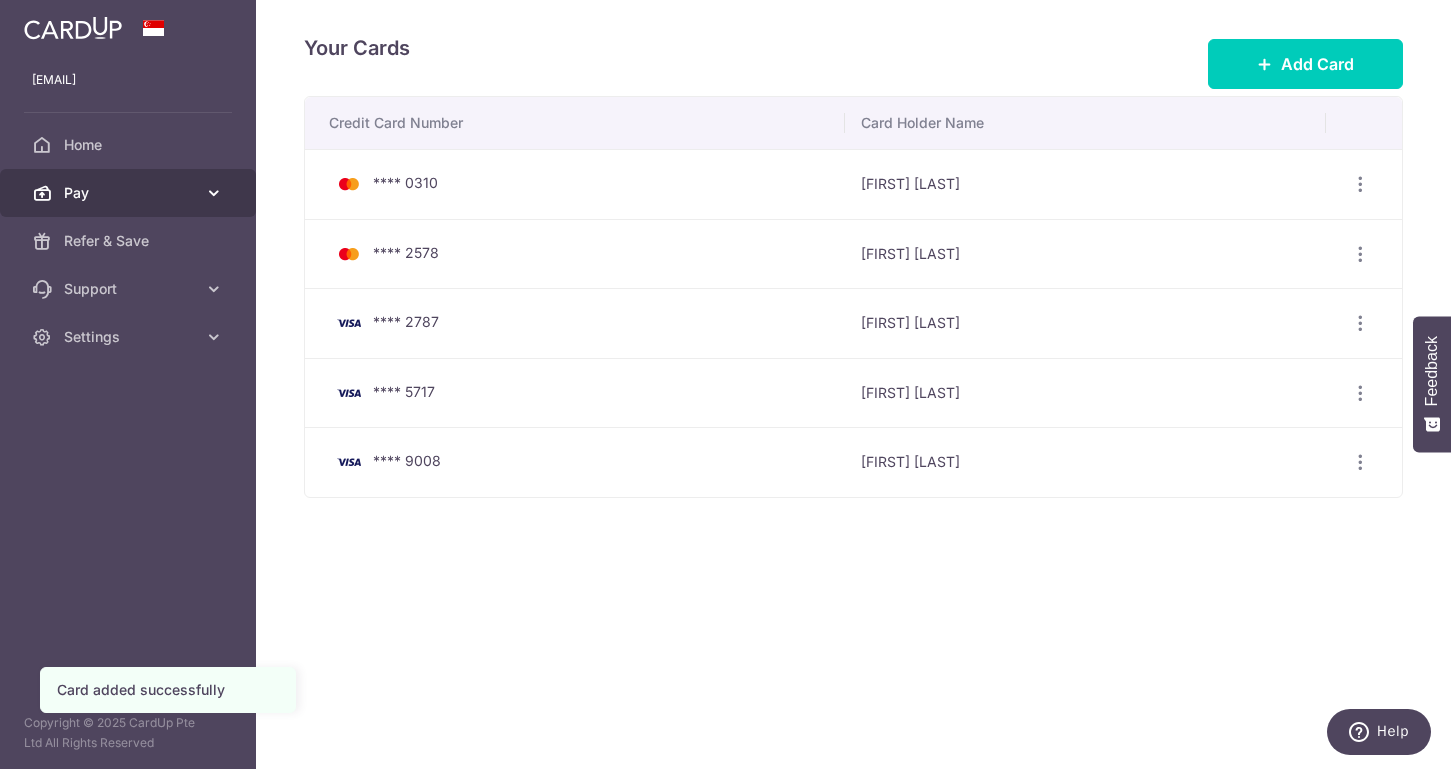 click on "Pay" at bounding box center (130, 193) 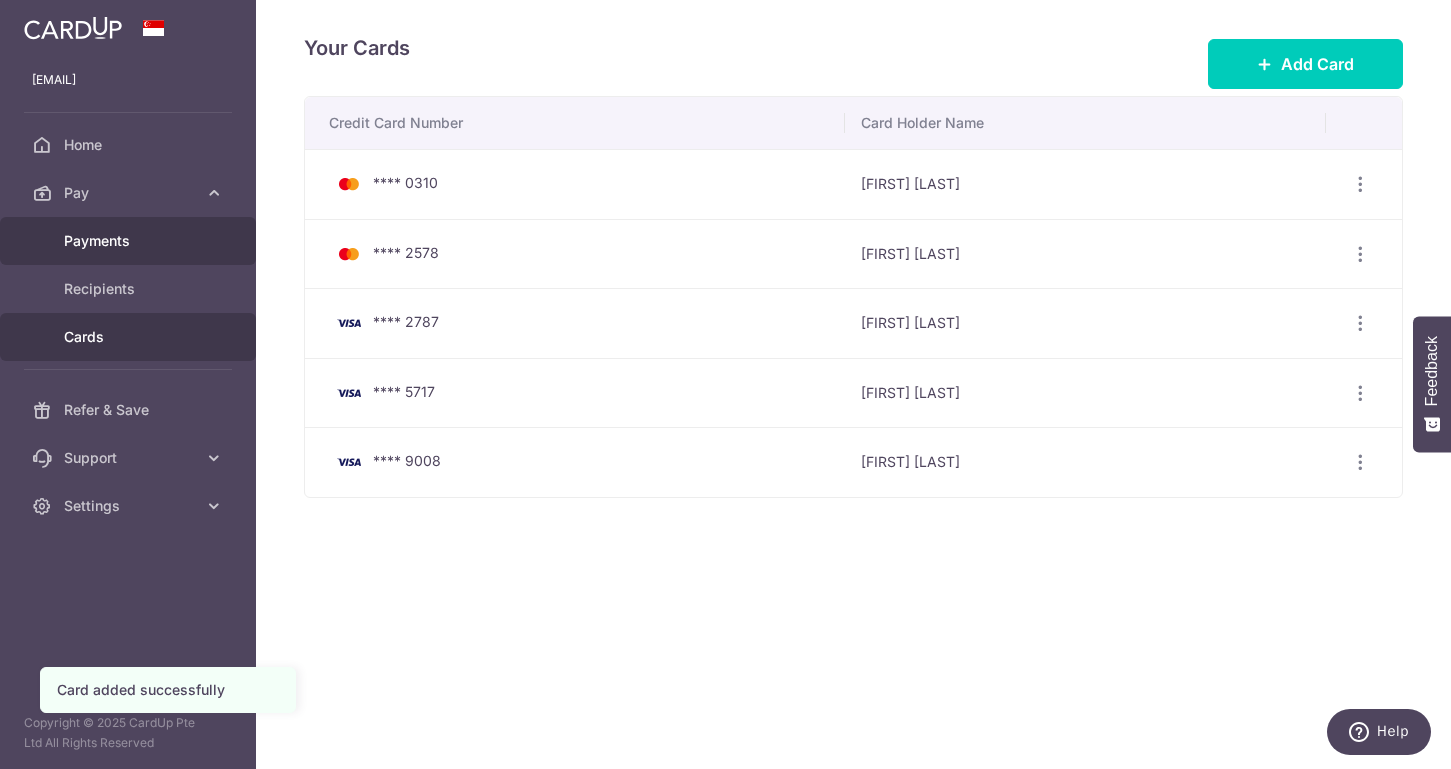 click on "Payments" at bounding box center [130, 241] 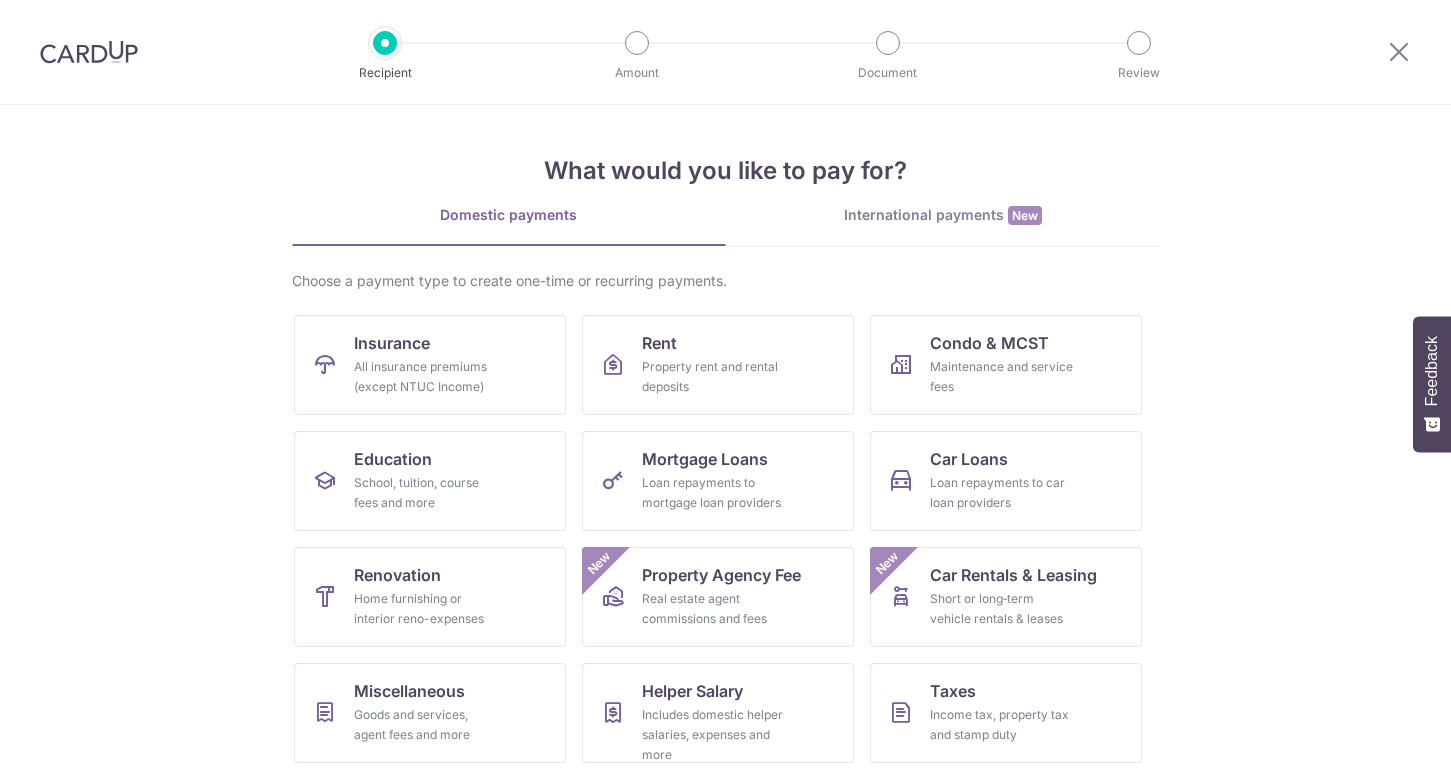 scroll, scrollTop: 0, scrollLeft: 0, axis: both 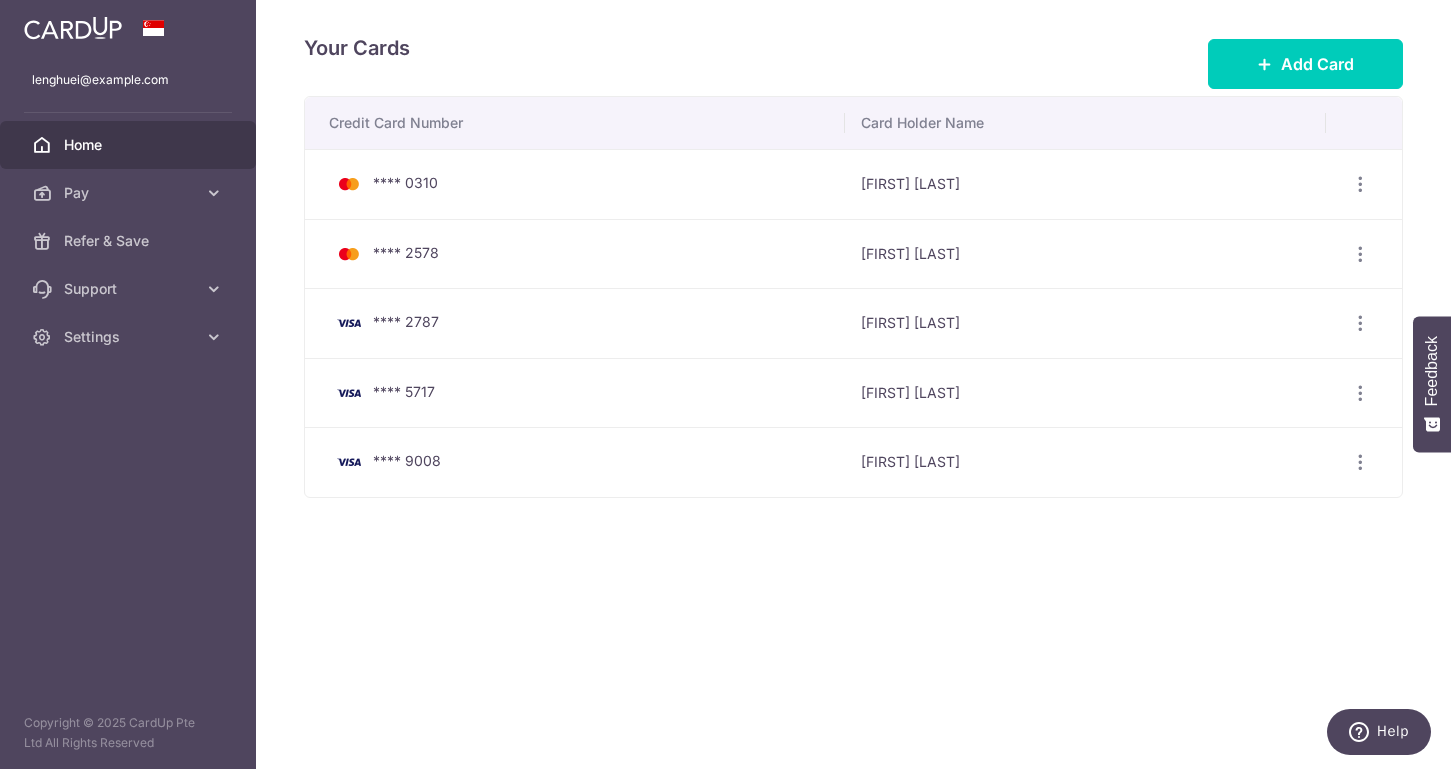 click on "Home" at bounding box center (130, 145) 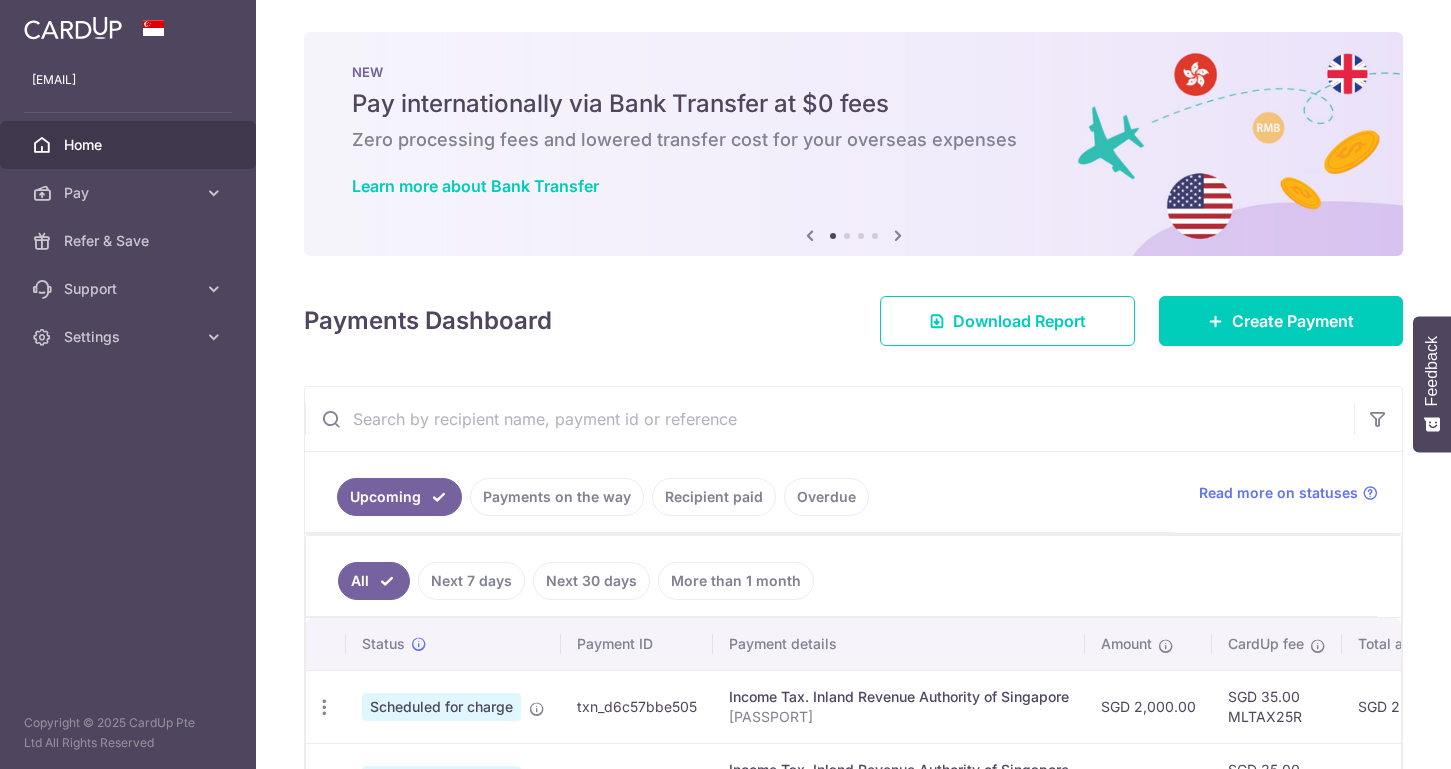 scroll, scrollTop: 0, scrollLeft: 0, axis: both 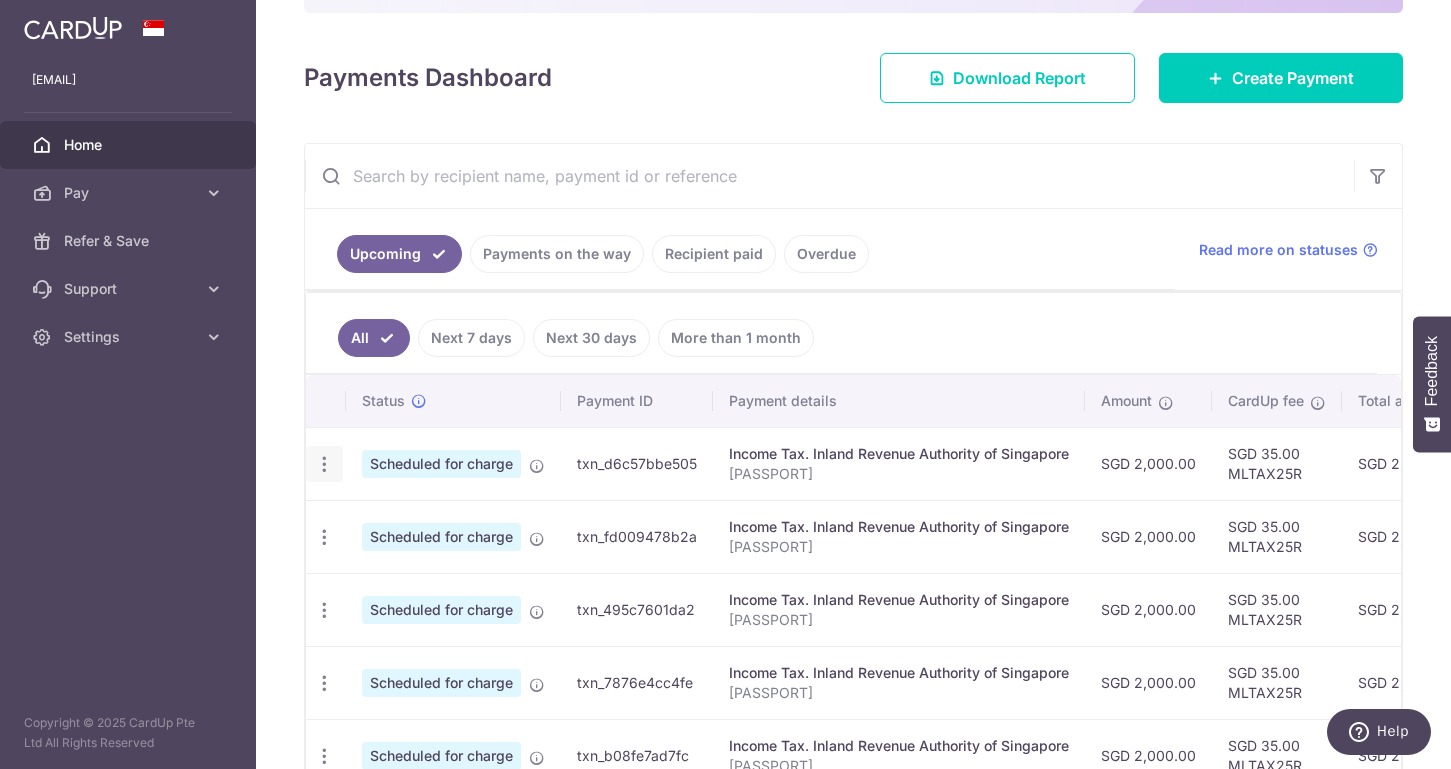 click at bounding box center (324, 464) 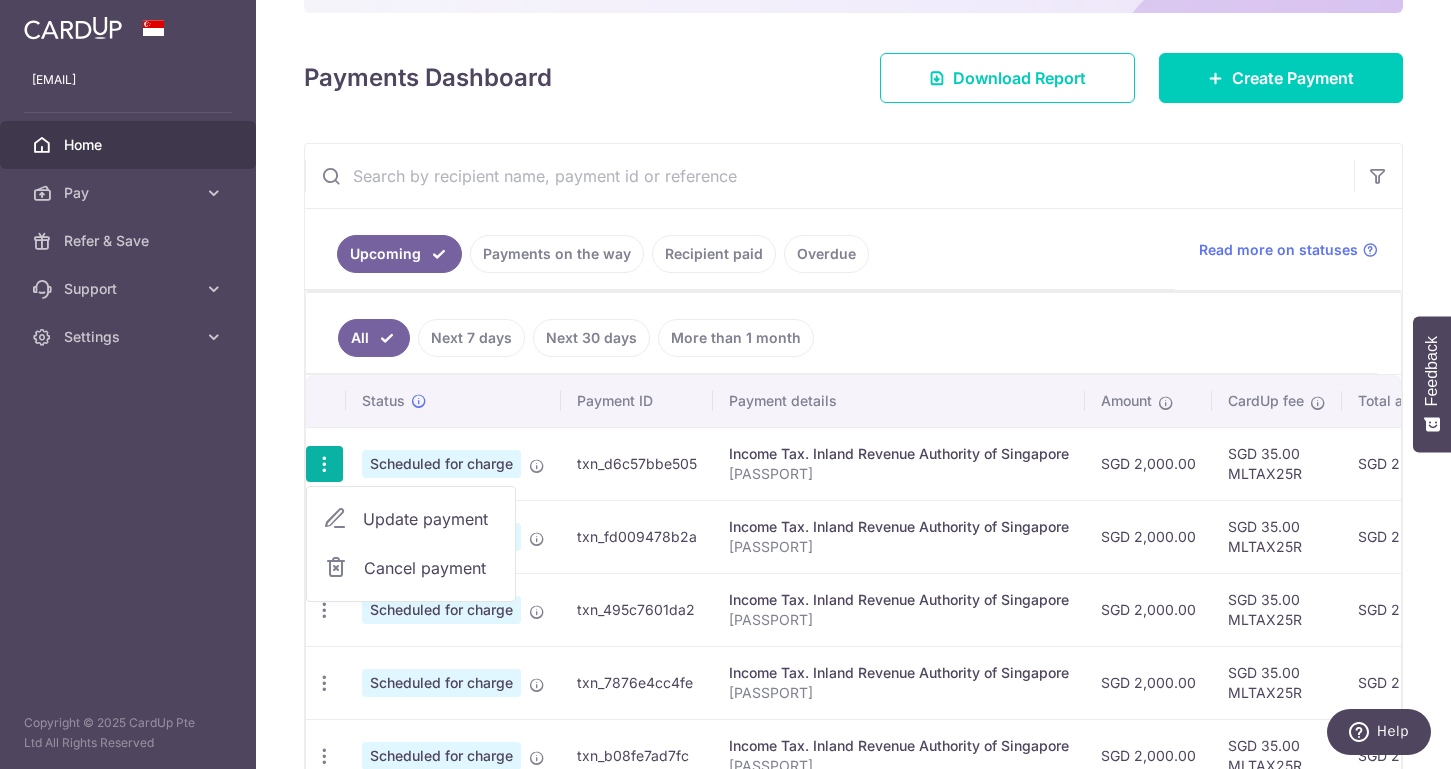 click on "Update payment" at bounding box center [431, 519] 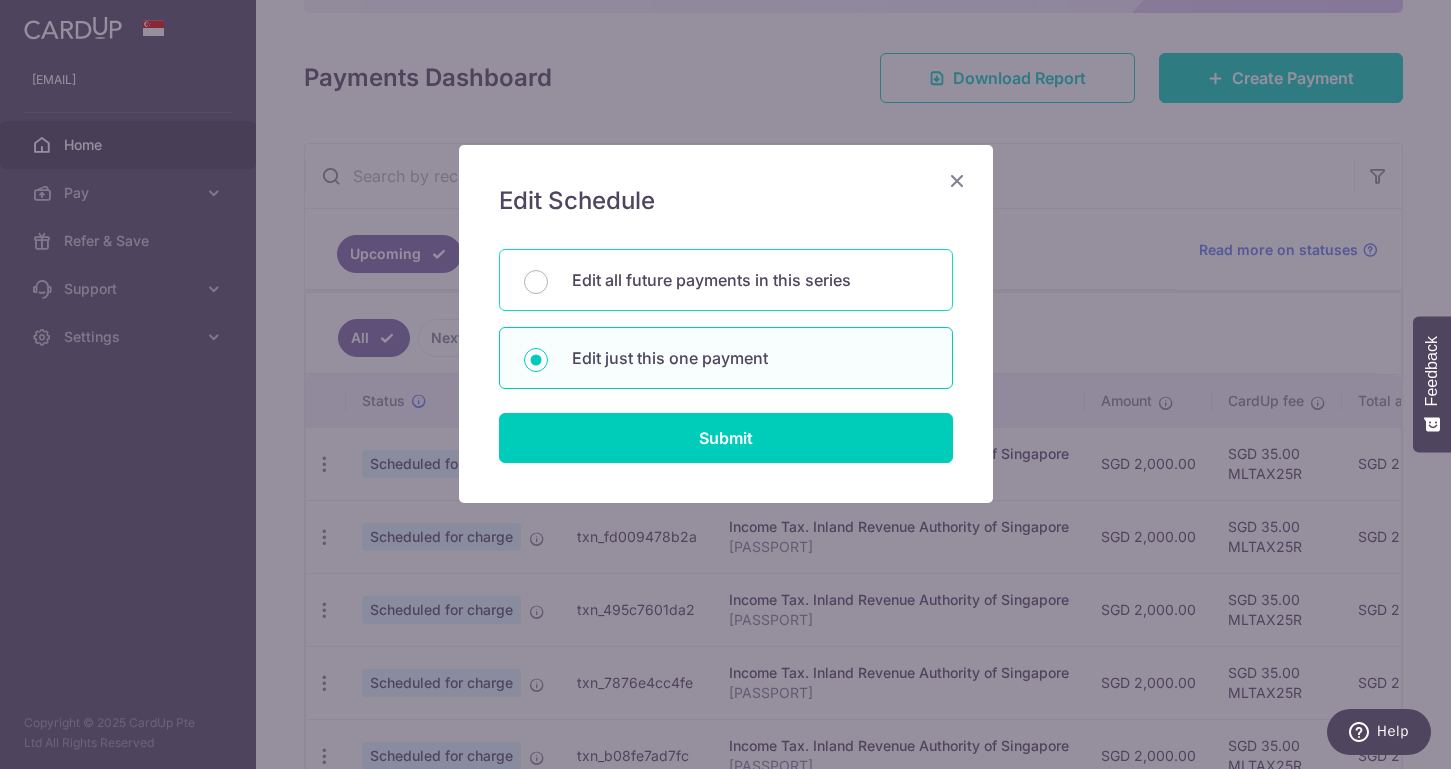 click on "Edit all future payments in this series" at bounding box center (750, 280) 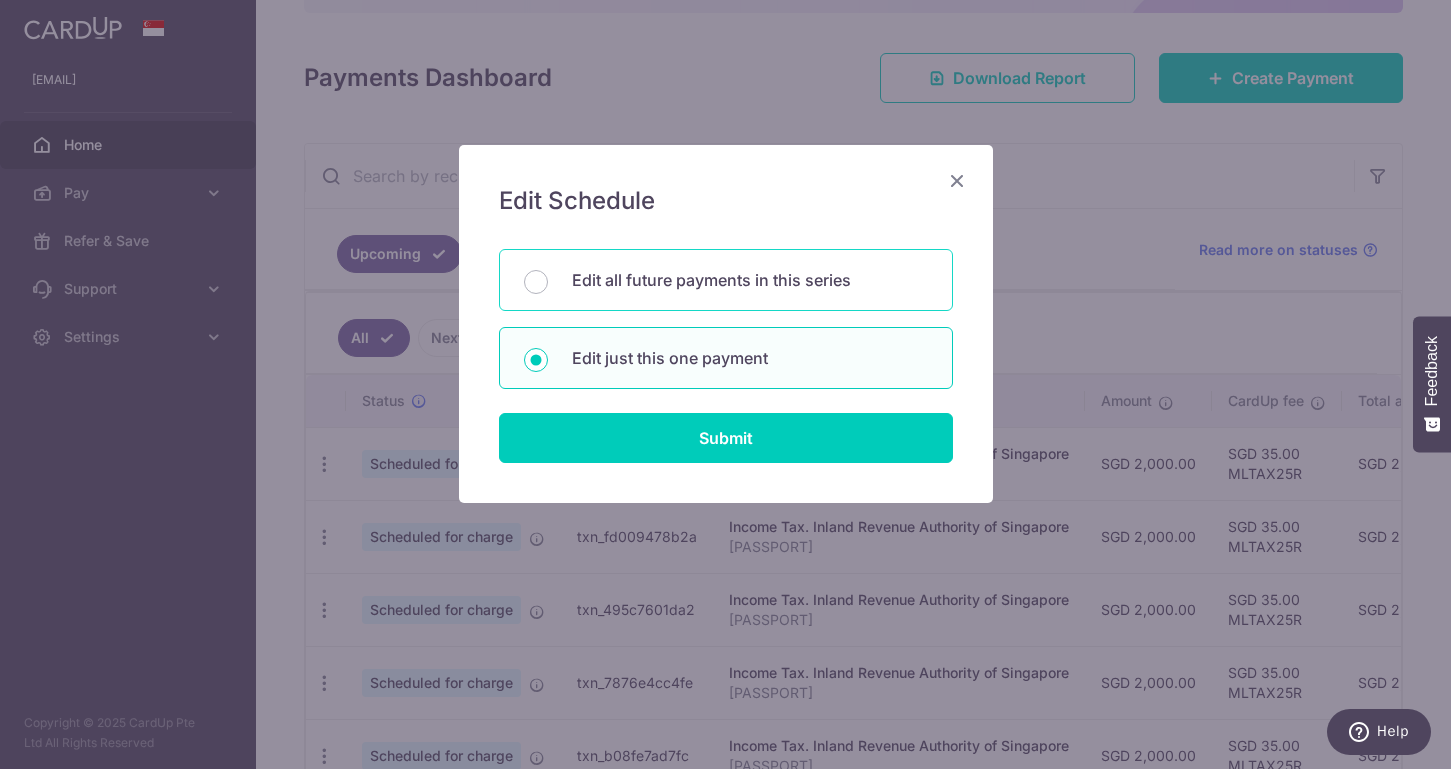 radio on "true" 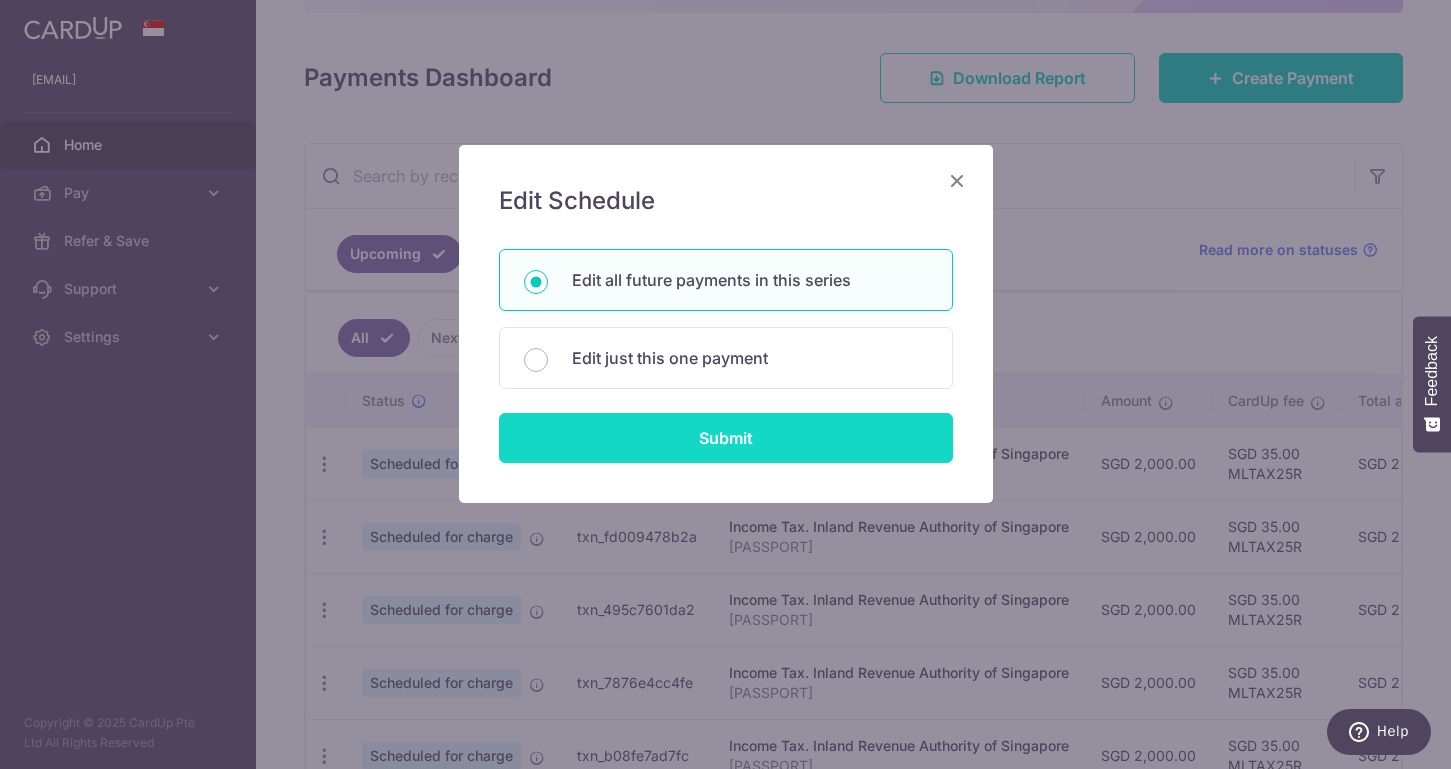 click on "Submit" at bounding box center [726, 438] 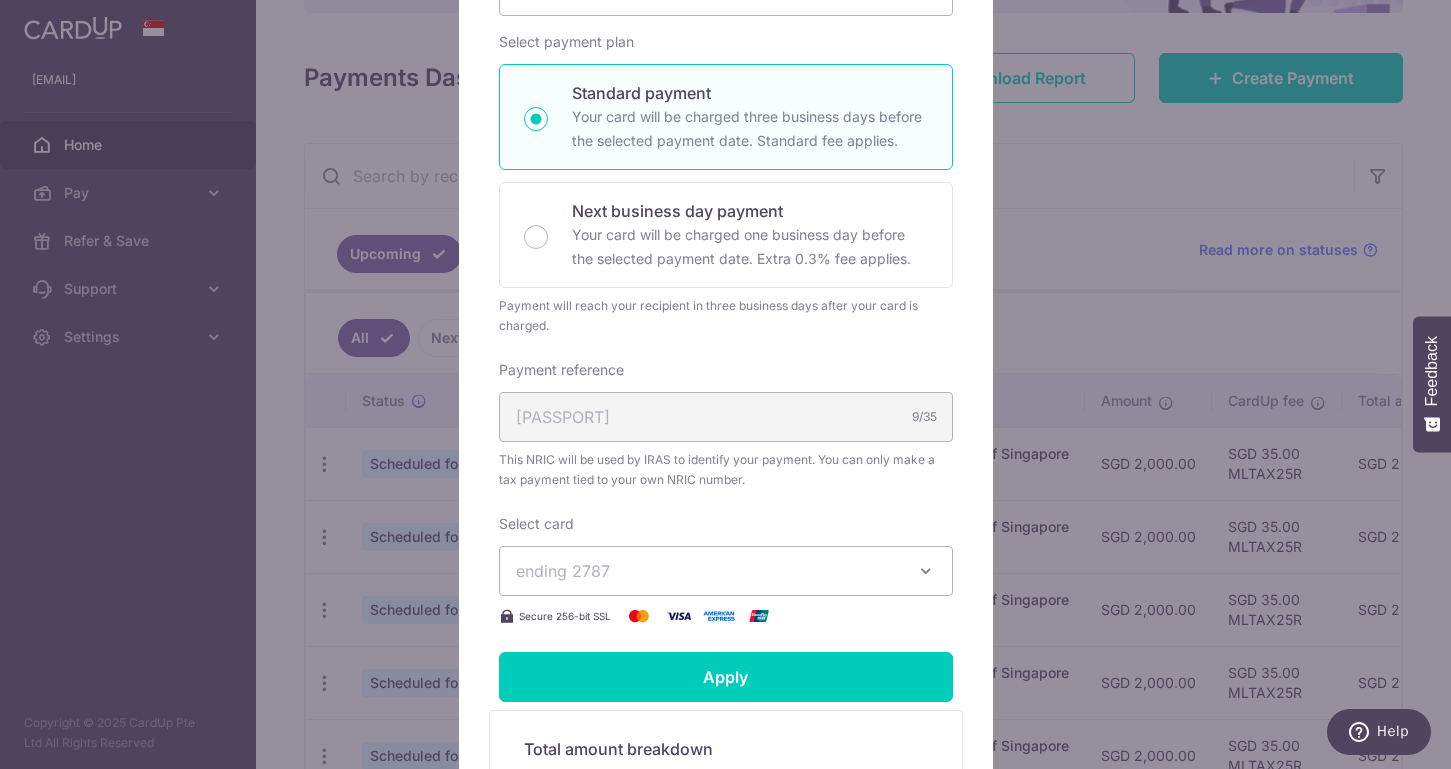 scroll, scrollTop: 361, scrollLeft: 0, axis: vertical 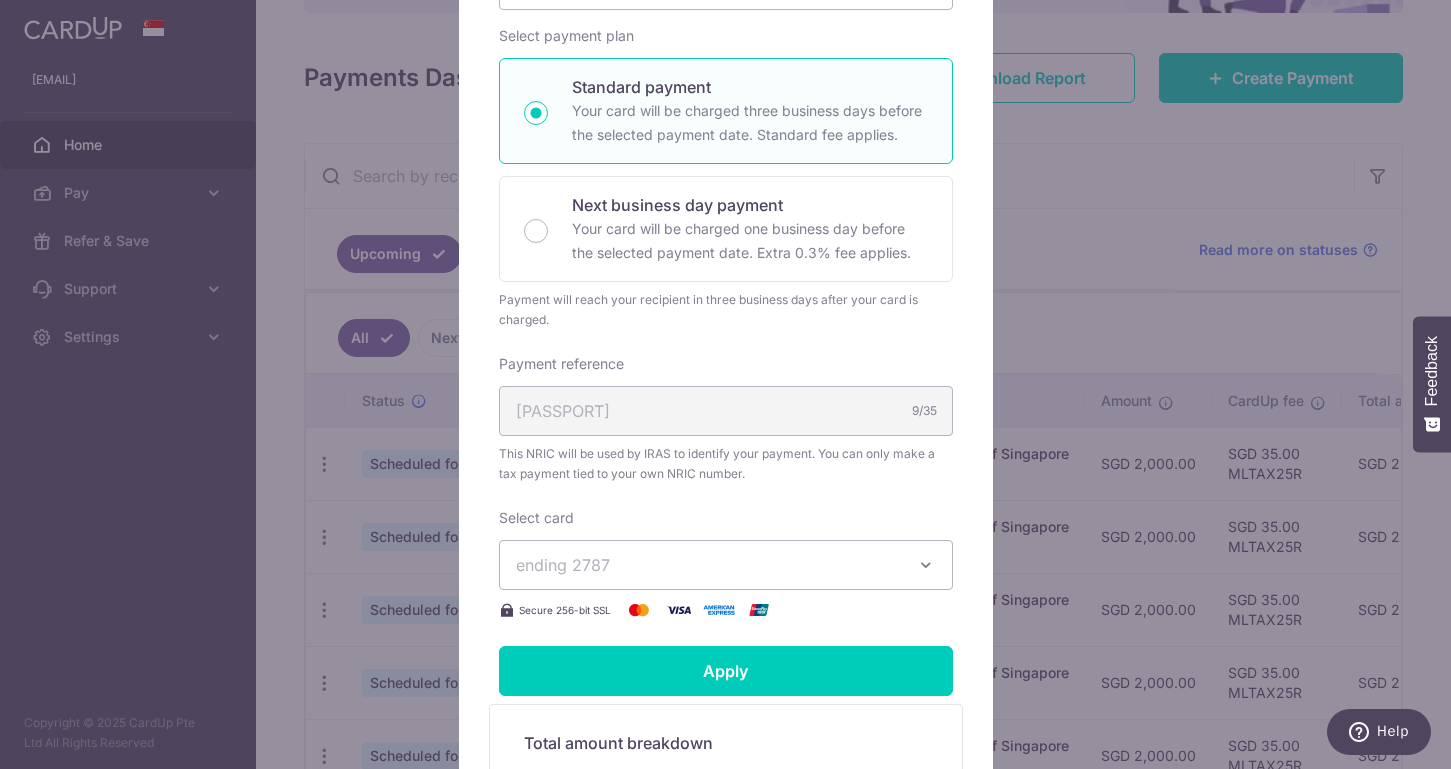 click on "ending 2787" at bounding box center (708, 565) 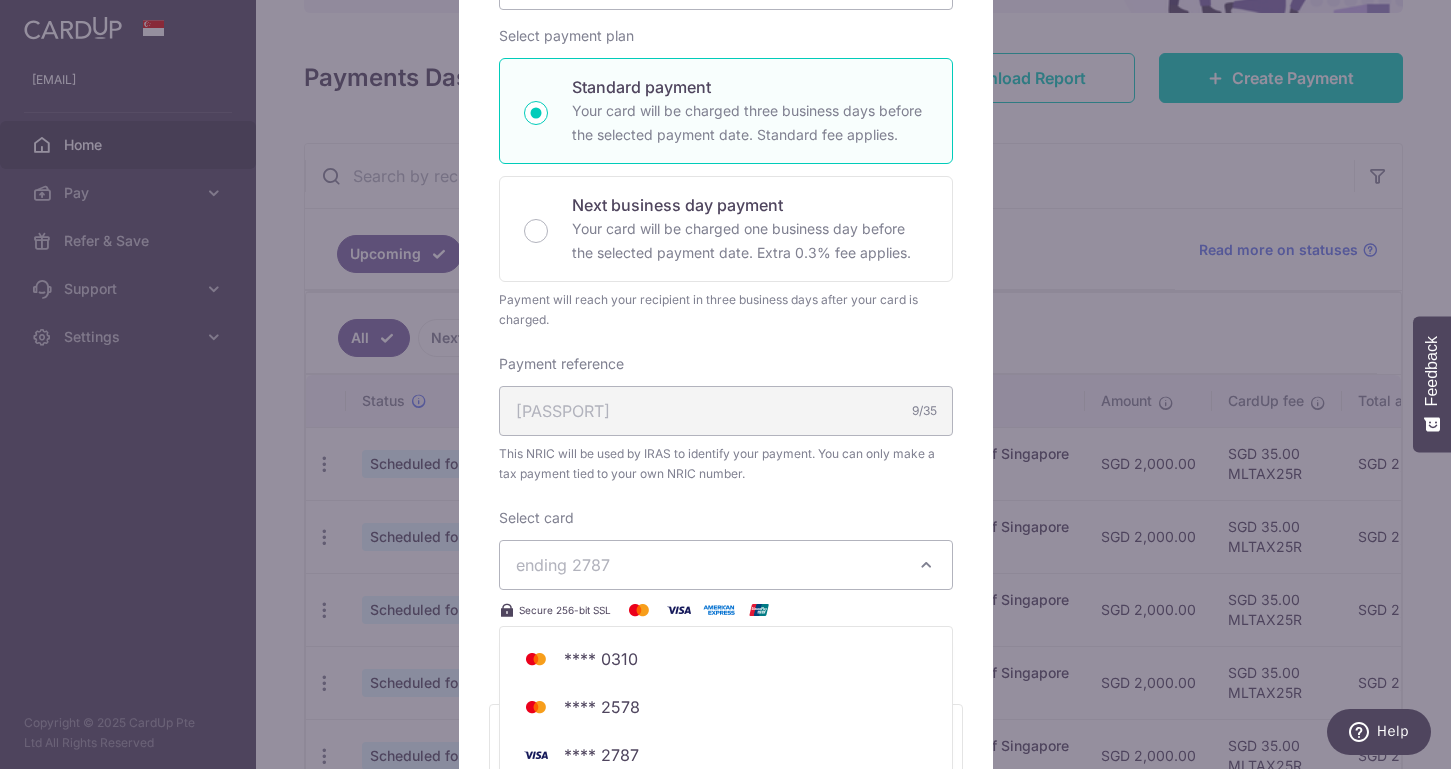 click at bounding box center (926, 565) 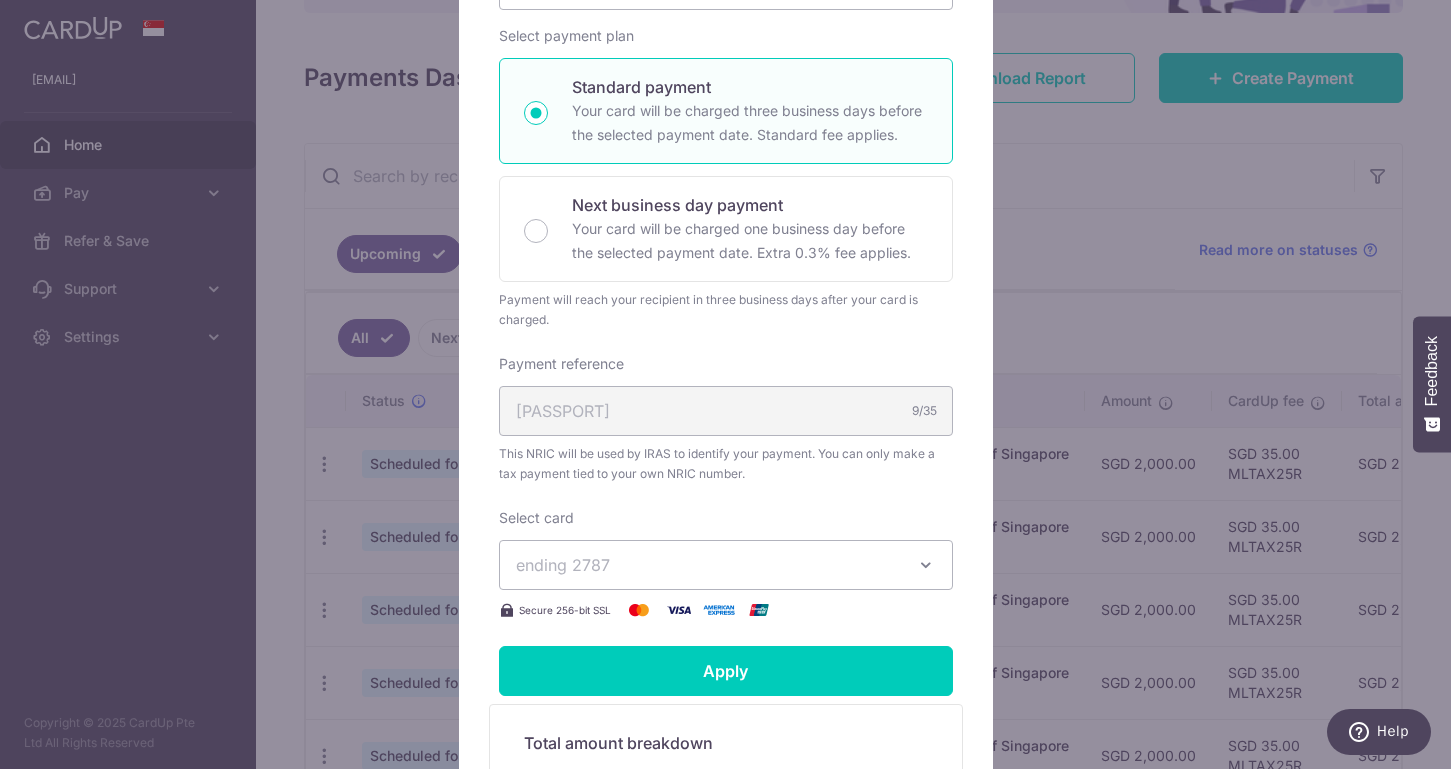 click at bounding box center (926, 565) 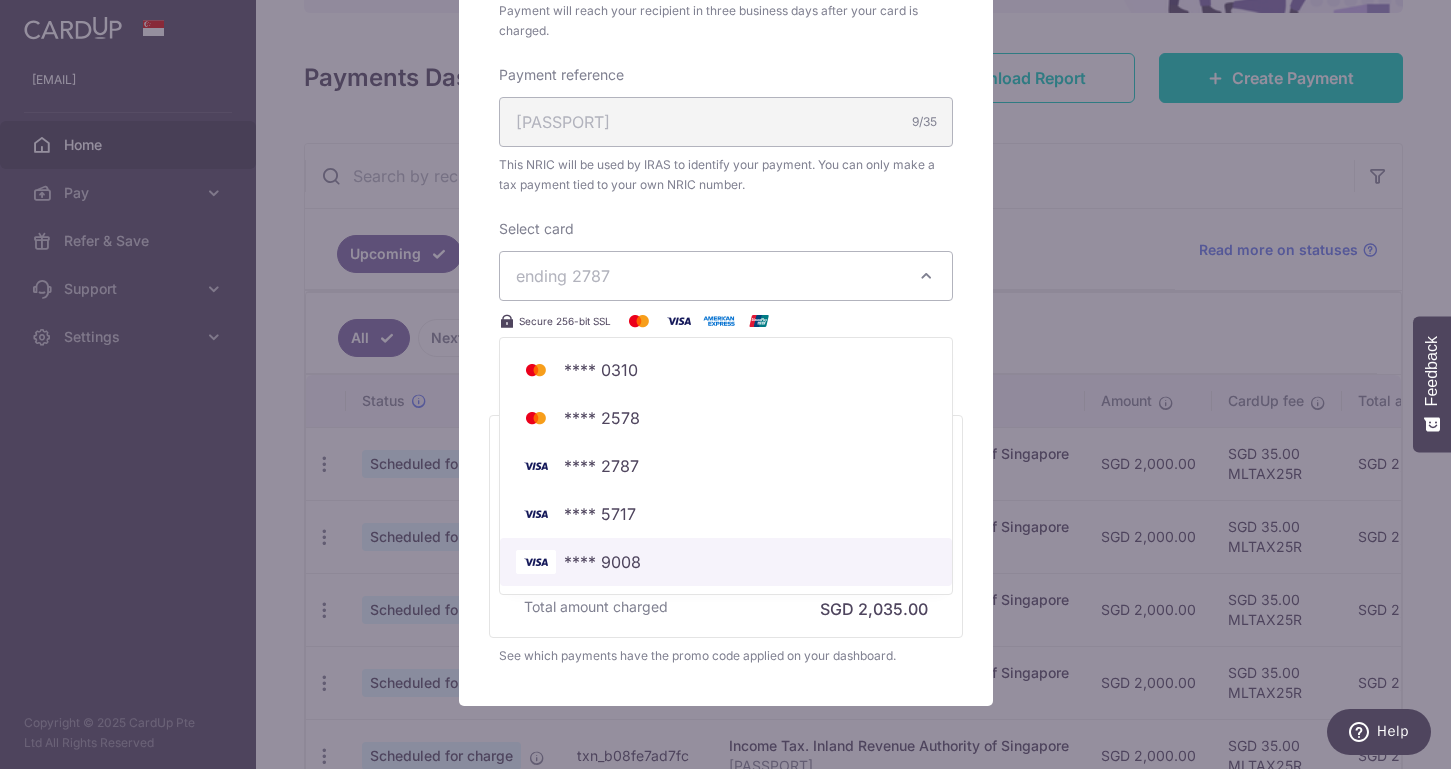 scroll, scrollTop: 651, scrollLeft: 0, axis: vertical 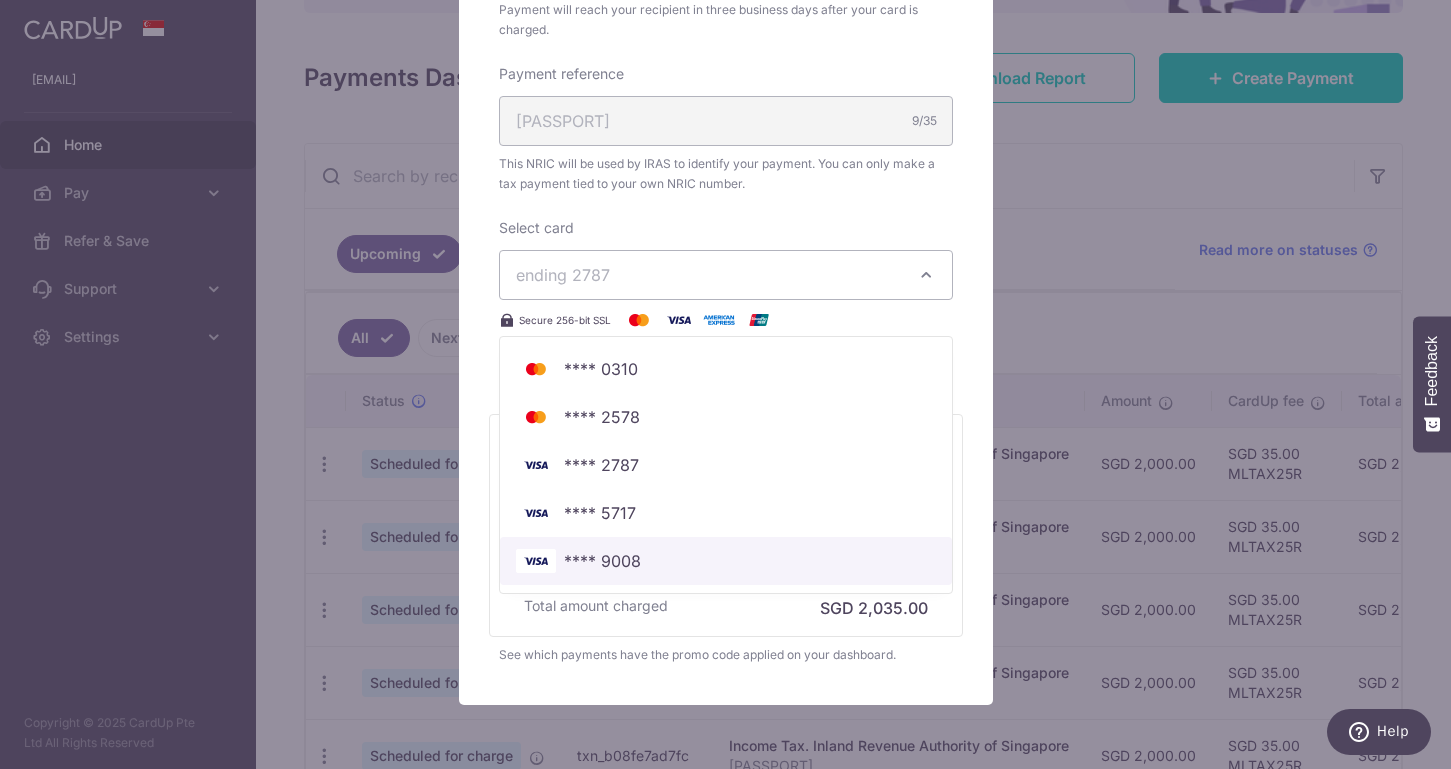 click on "**** 9008" at bounding box center [726, 561] 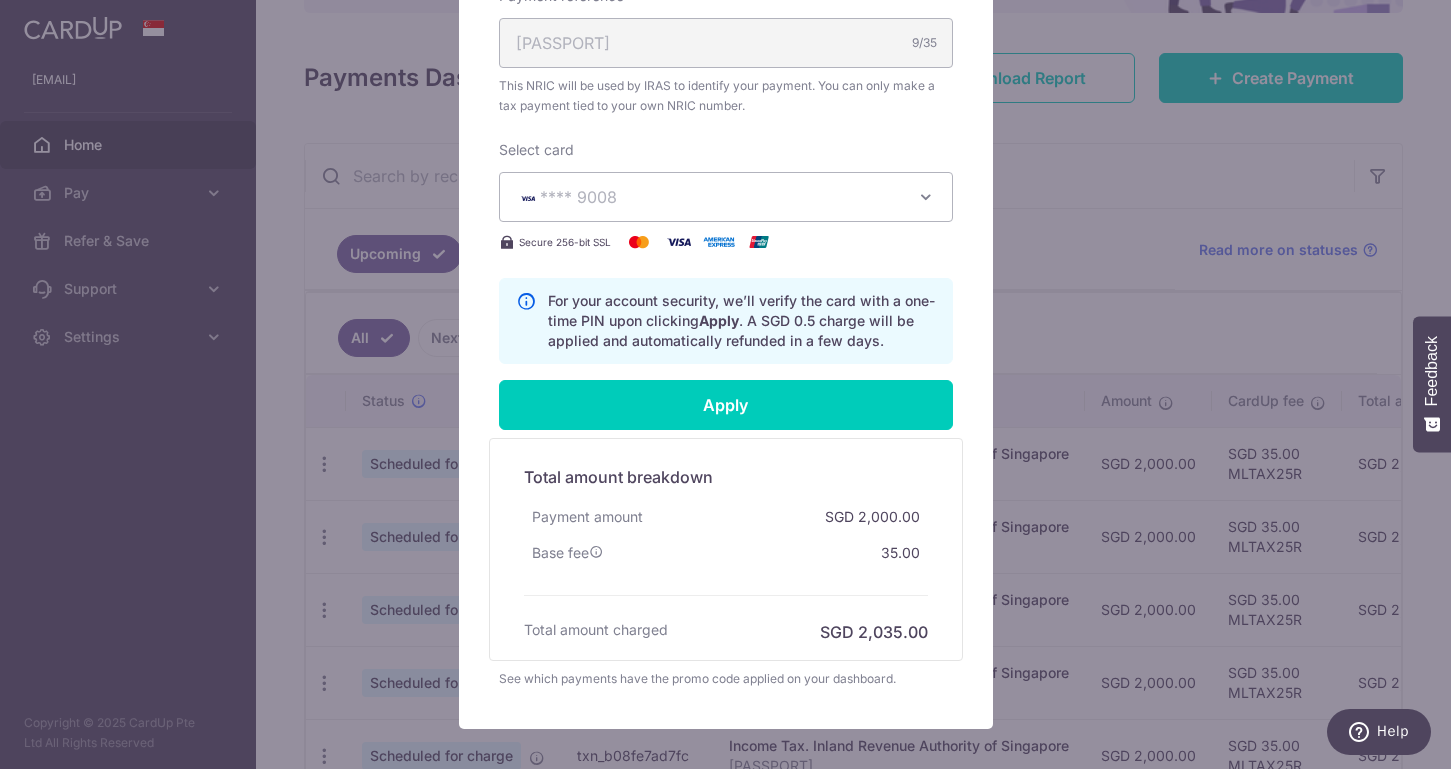 scroll, scrollTop: 740, scrollLeft: 0, axis: vertical 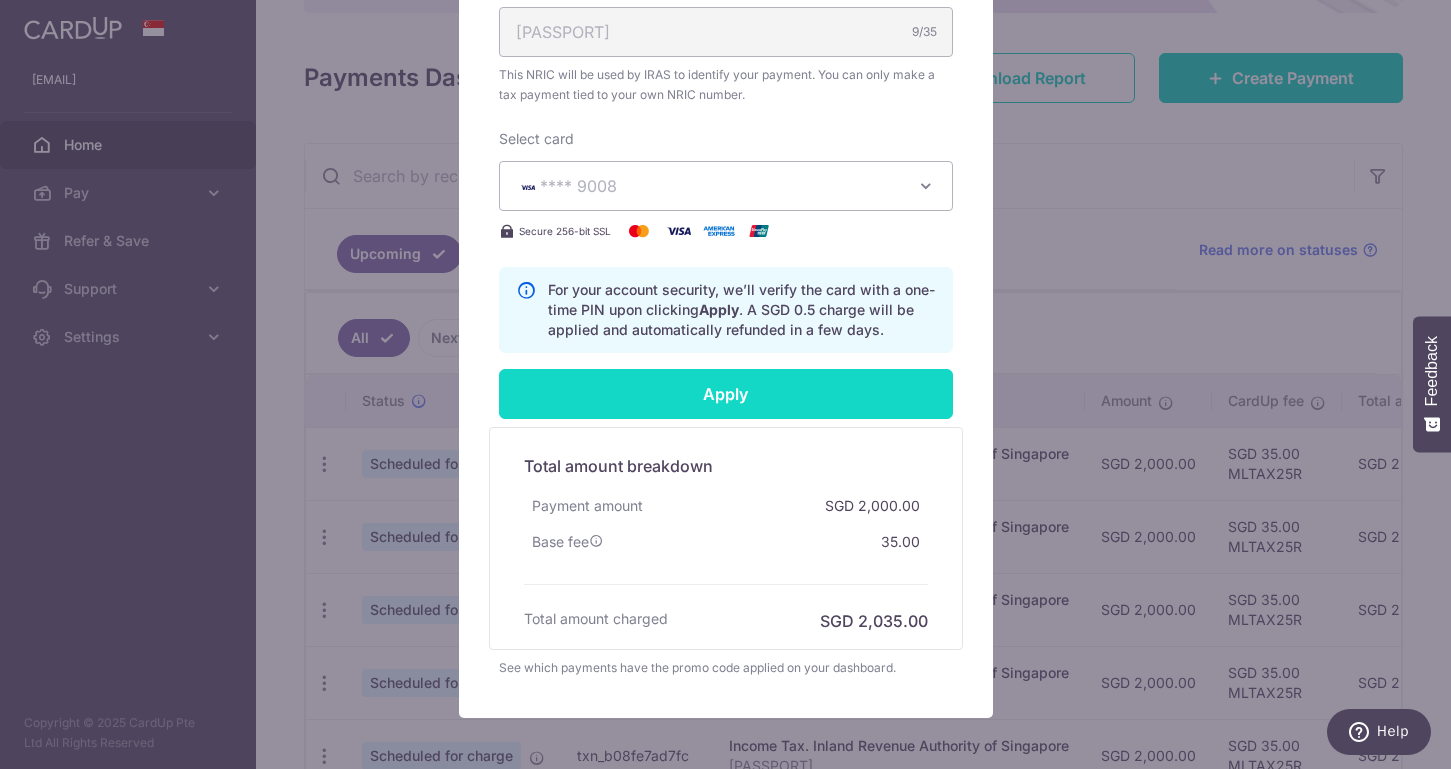 click on "Apply" at bounding box center (726, 394) 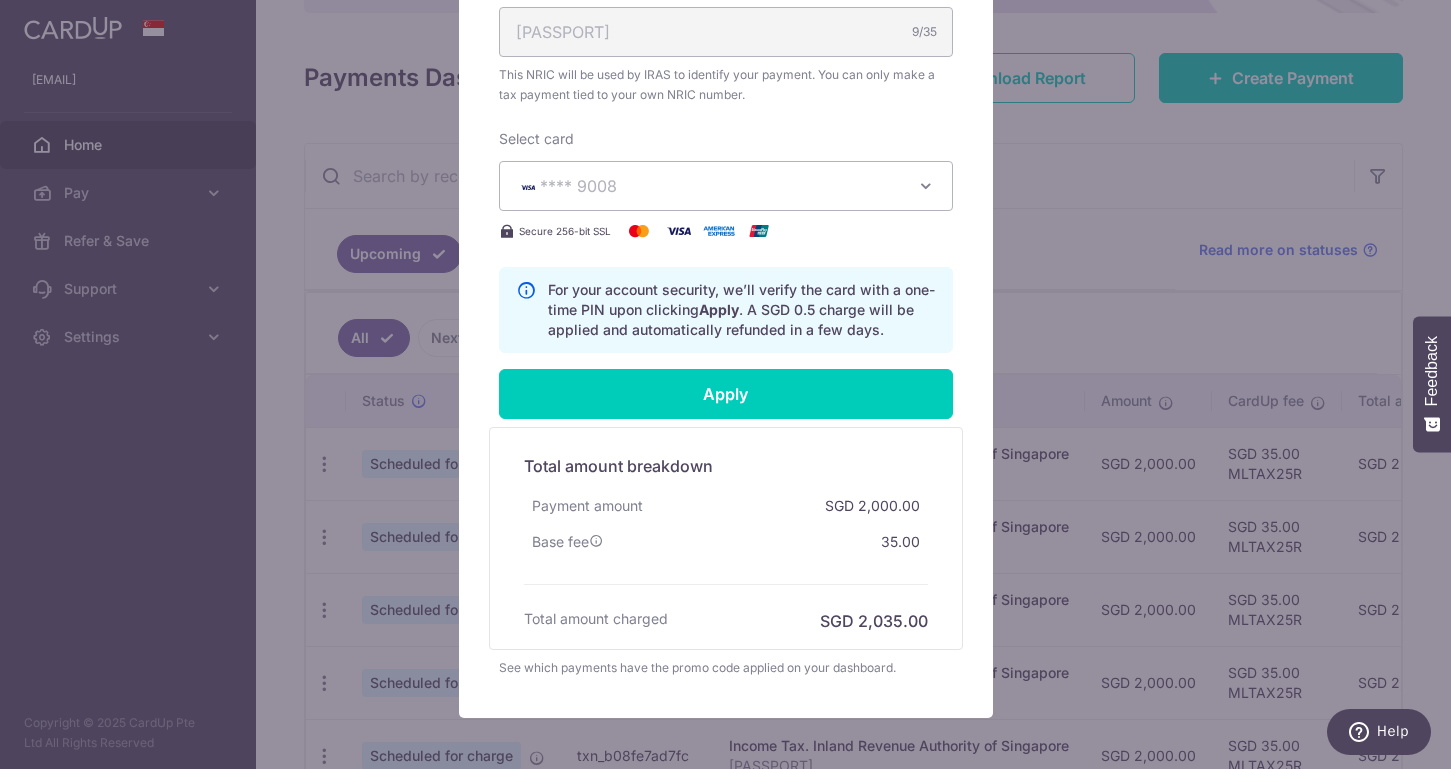 type on "Successfully Applied" 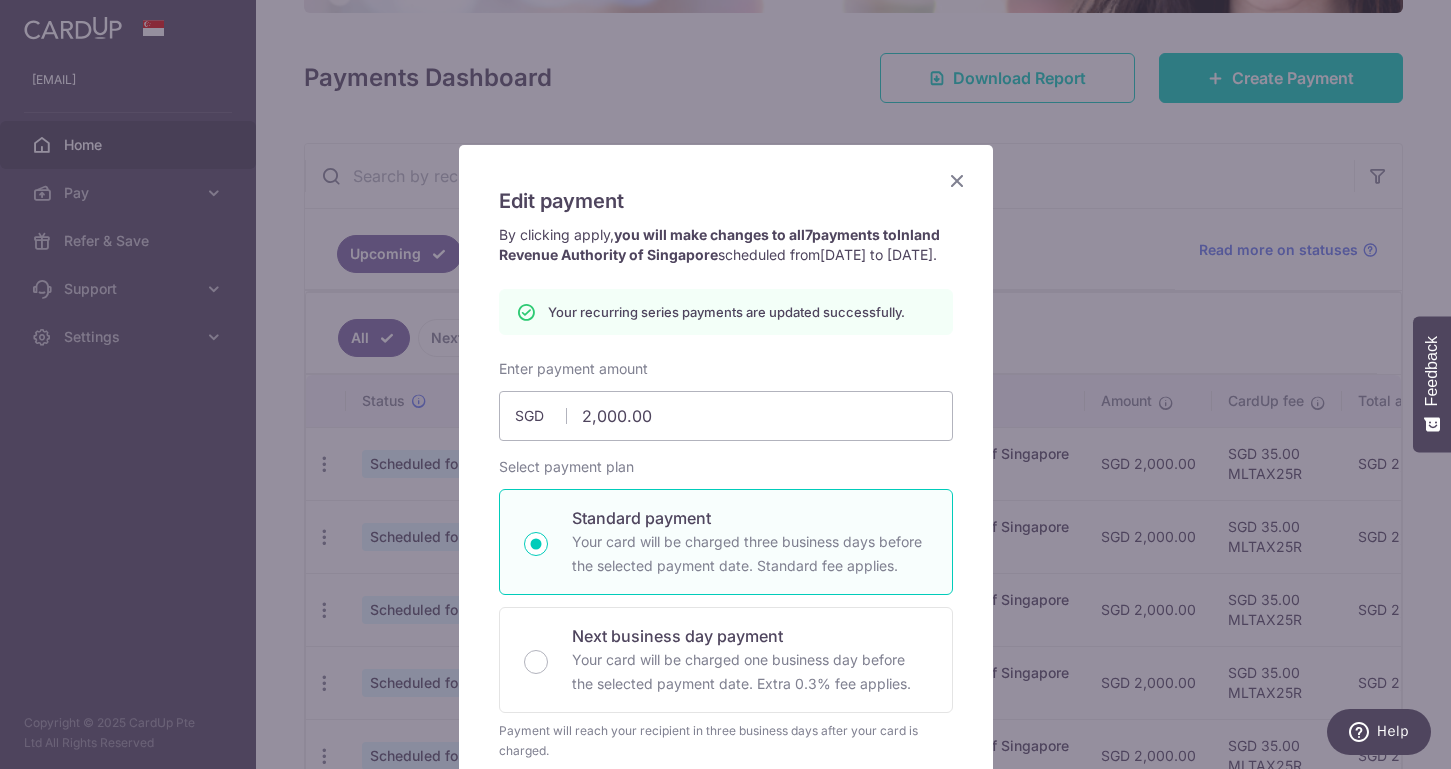scroll, scrollTop: 0, scrollLeft: 0, axis: both 